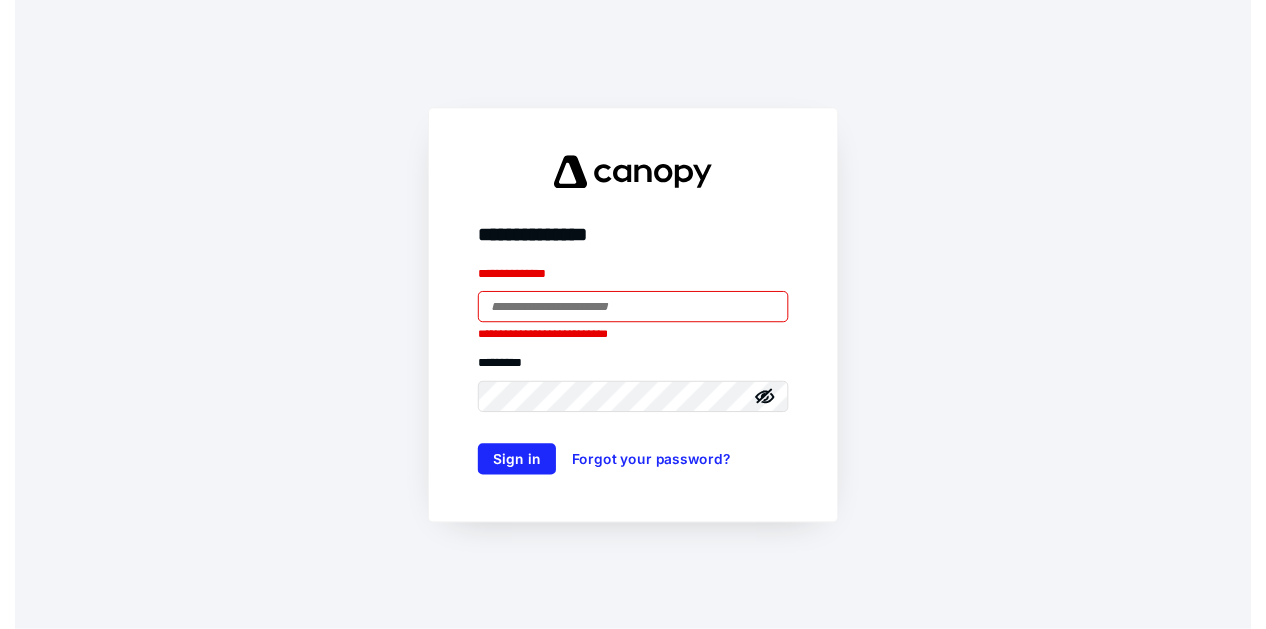 scroll, scrollTop: 0, scrollLeft: 0, axis: both 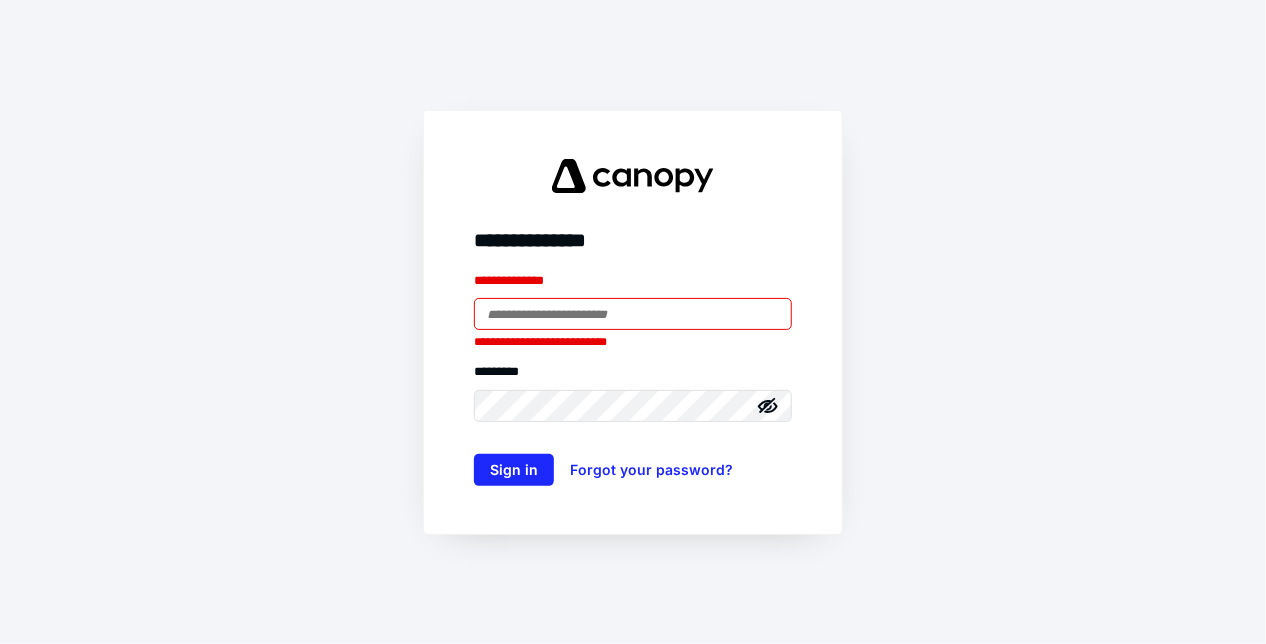 click at bounding box center (633, 314) 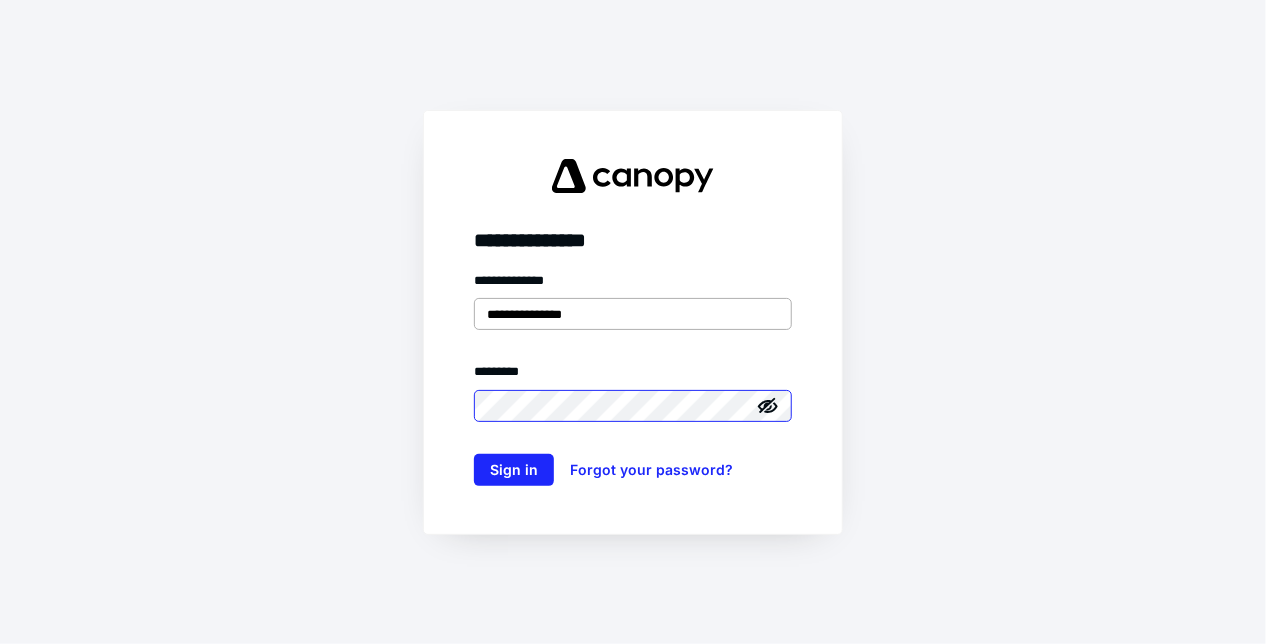 click on "Sign in" at bounding box center [514, 470] 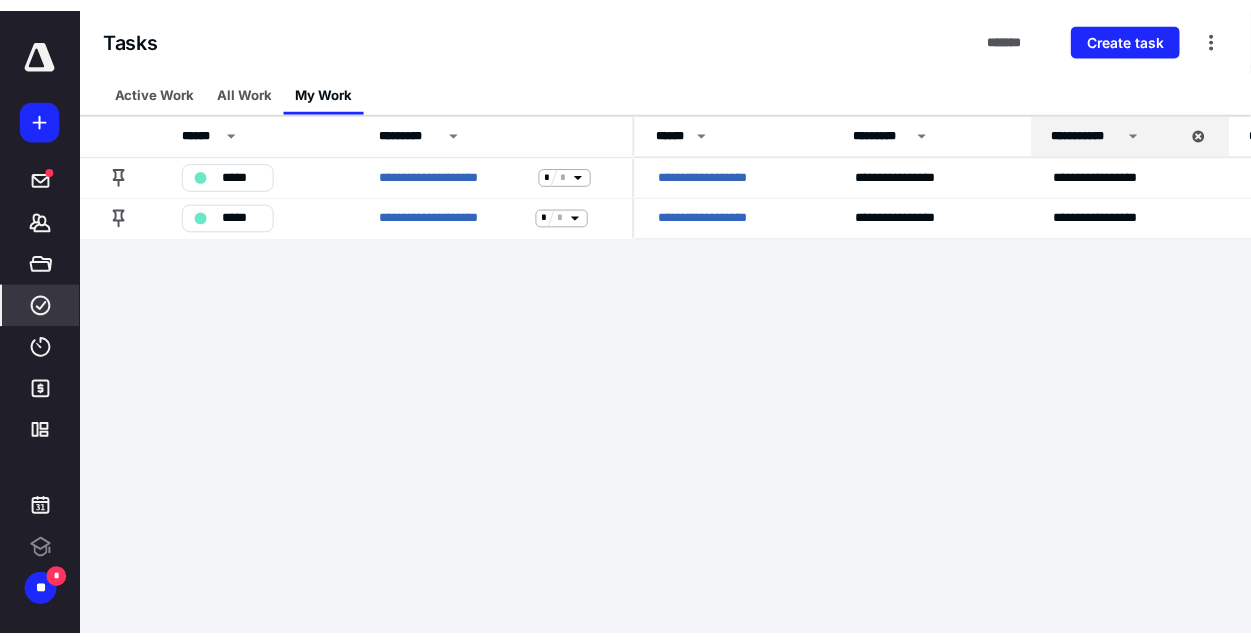 scroll, scrollTop: 0, scrollLeft: 0, axis: both 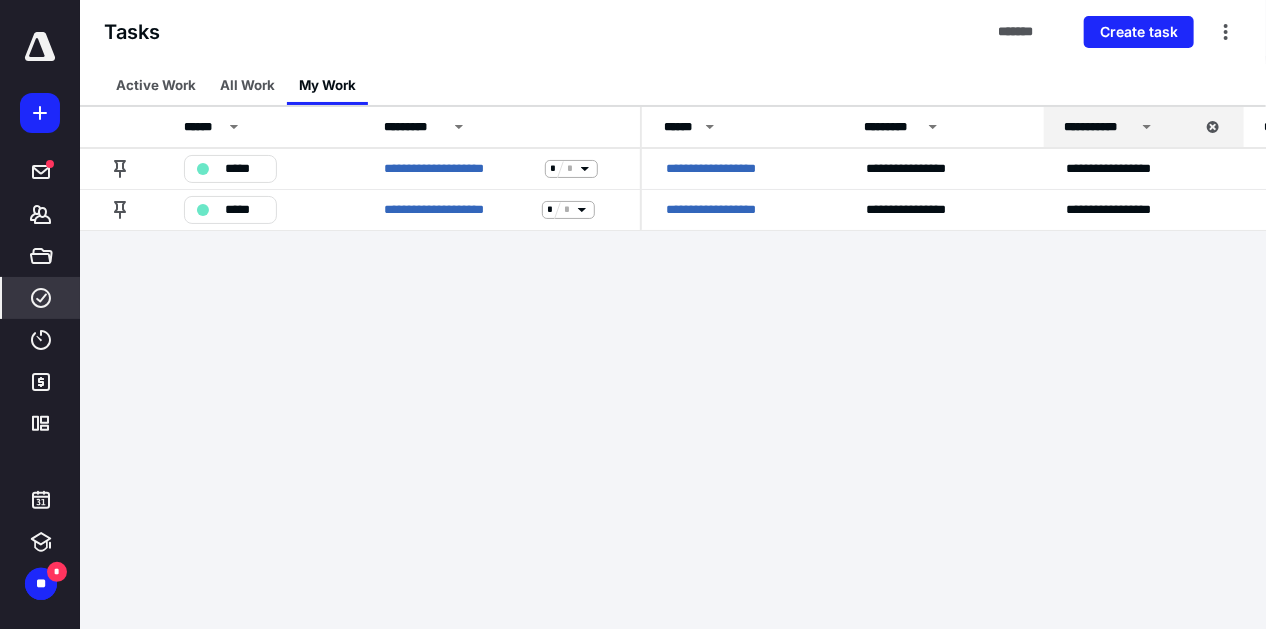 click on "**********" at bounding box center [633, 314] 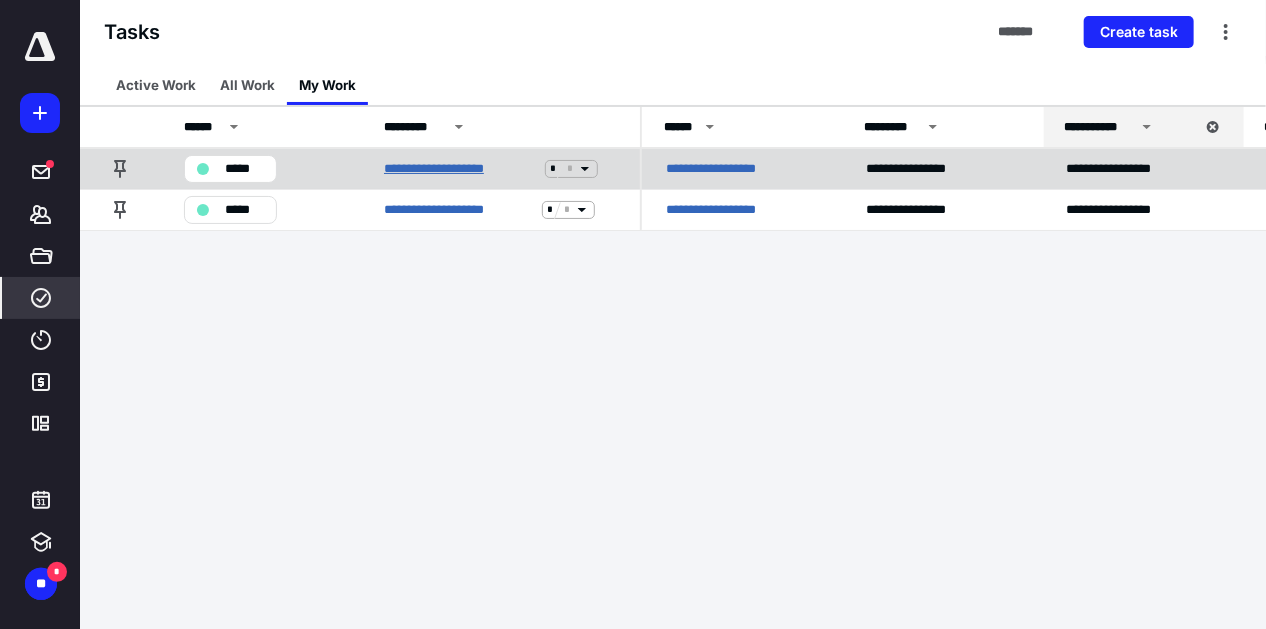 click on "**********" at bounding box center [460, 169] 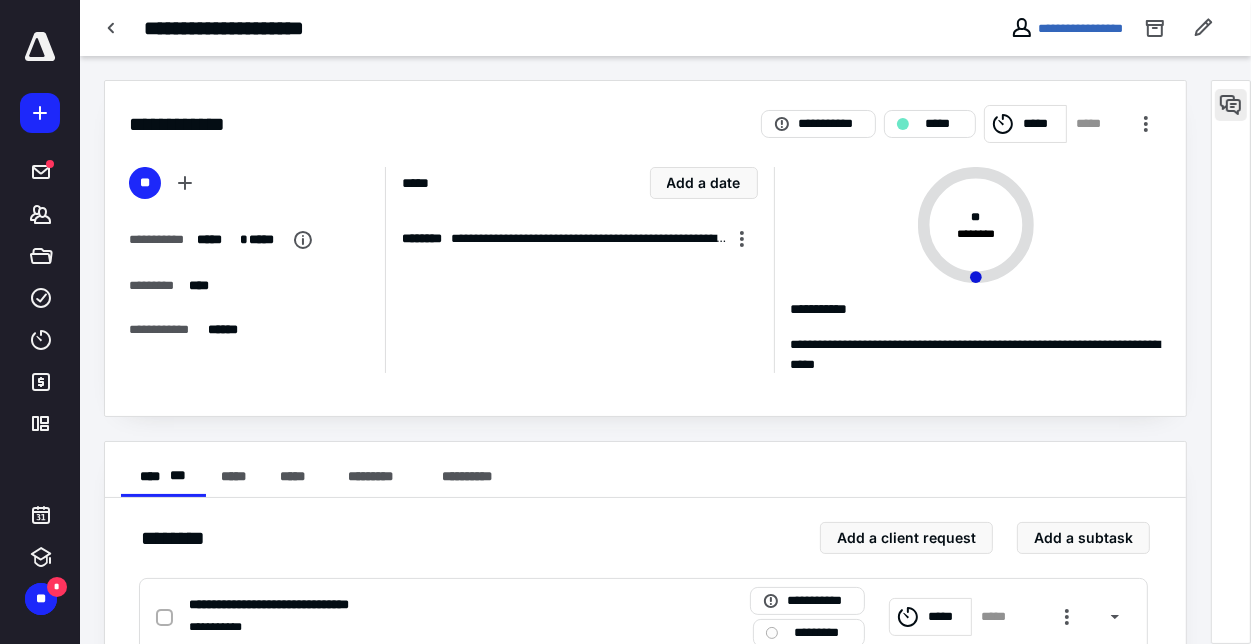 click at bounding box center [1231, 105] 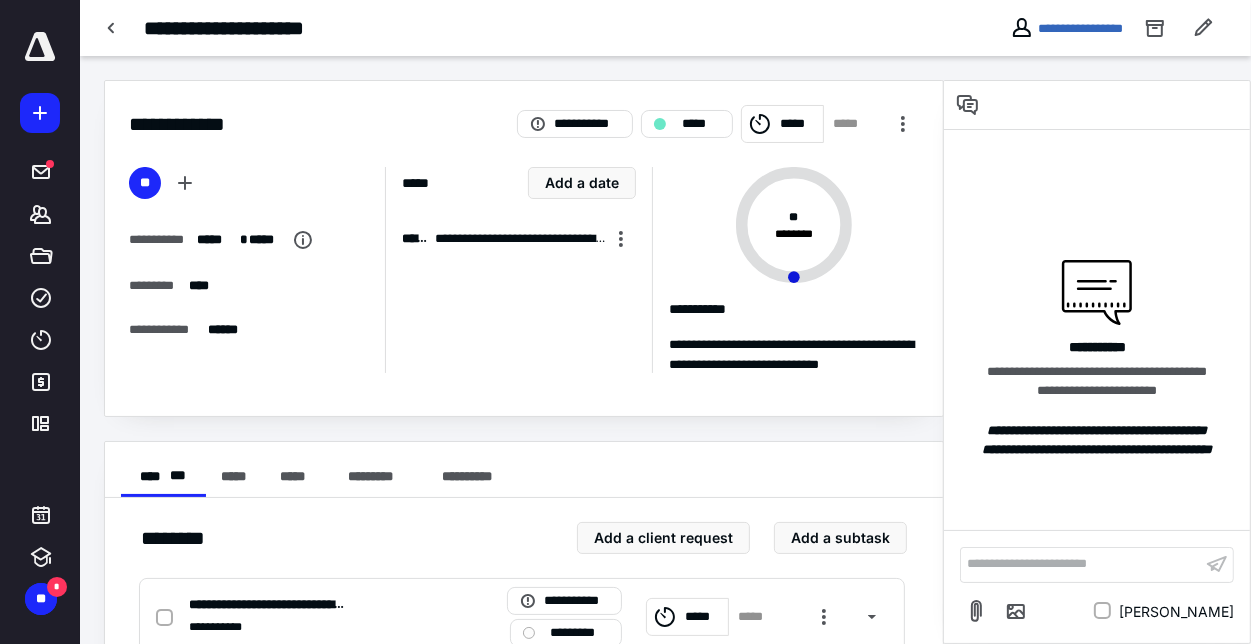 click at bounding box center (968, 105) 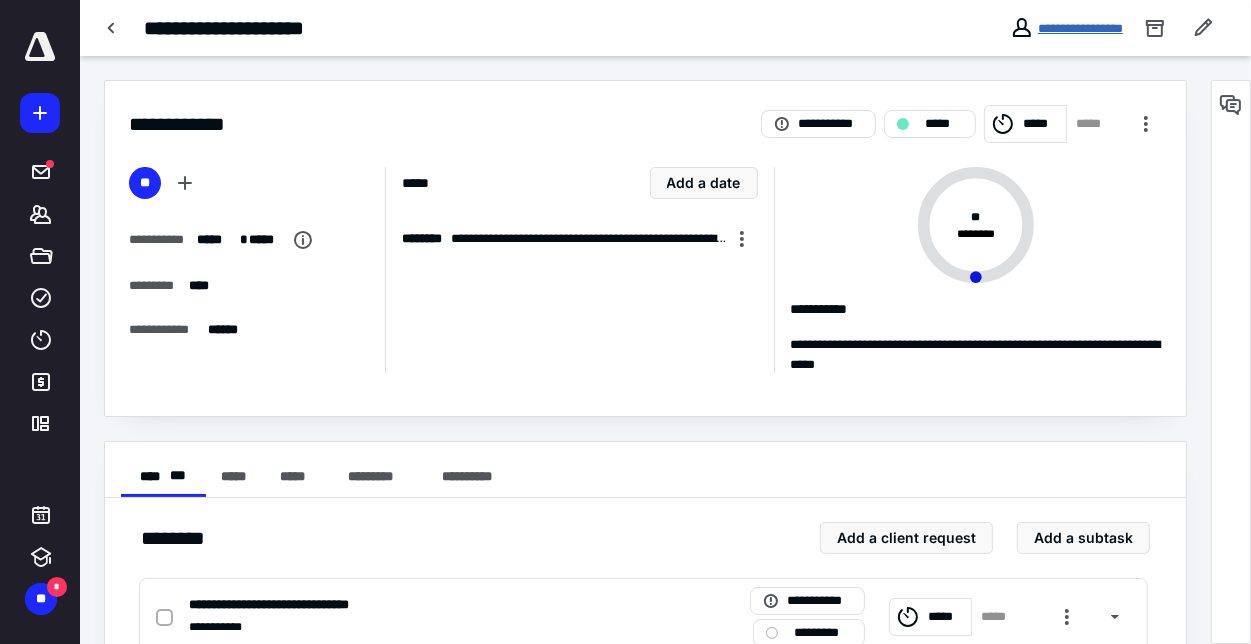 click on "**********" at bounding box center [1080, 28] 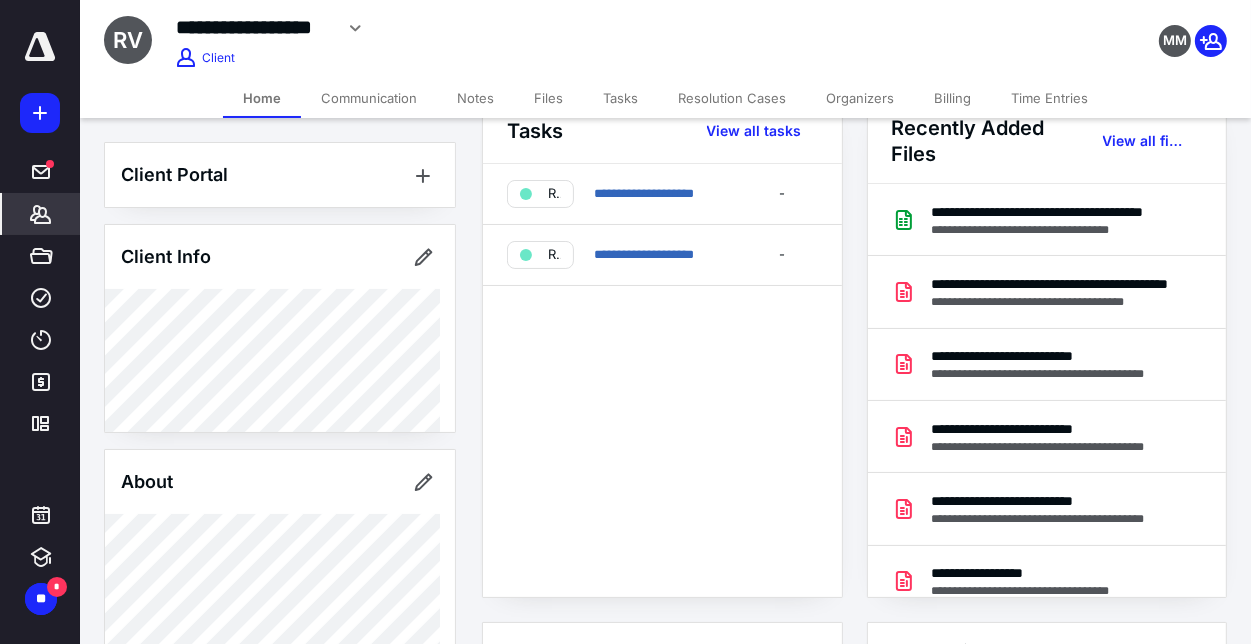 scroll, scrollTop: 0, scrollLeft: 0, axis: both 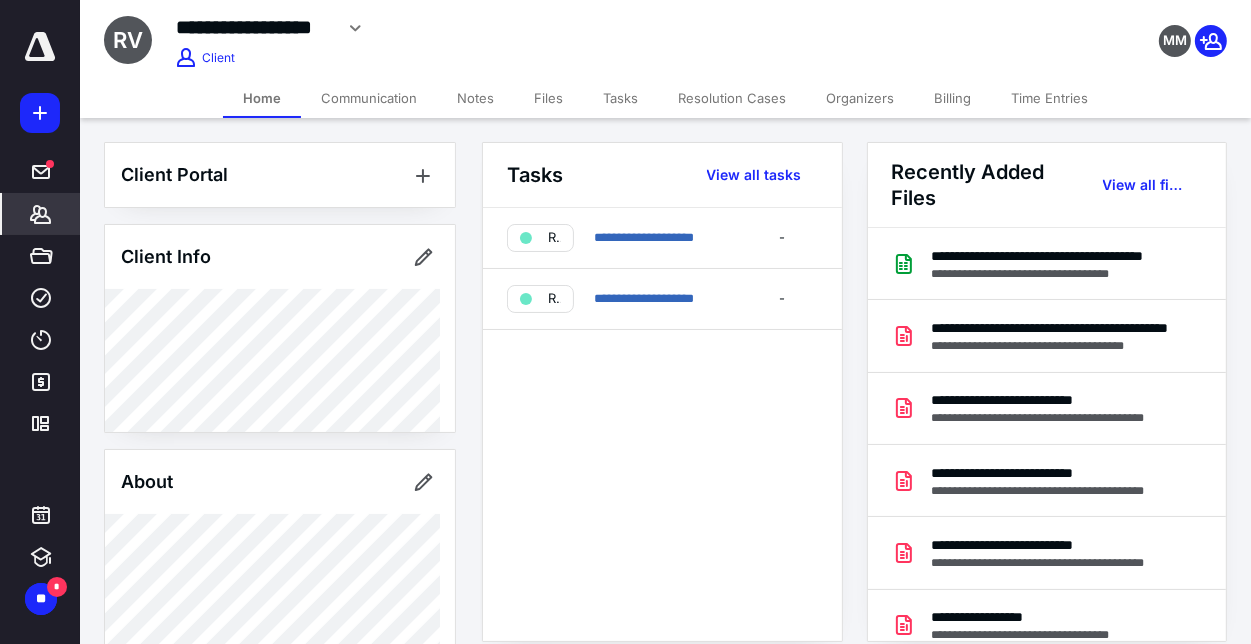 click on "MM" at bounding box center (1045, 28) 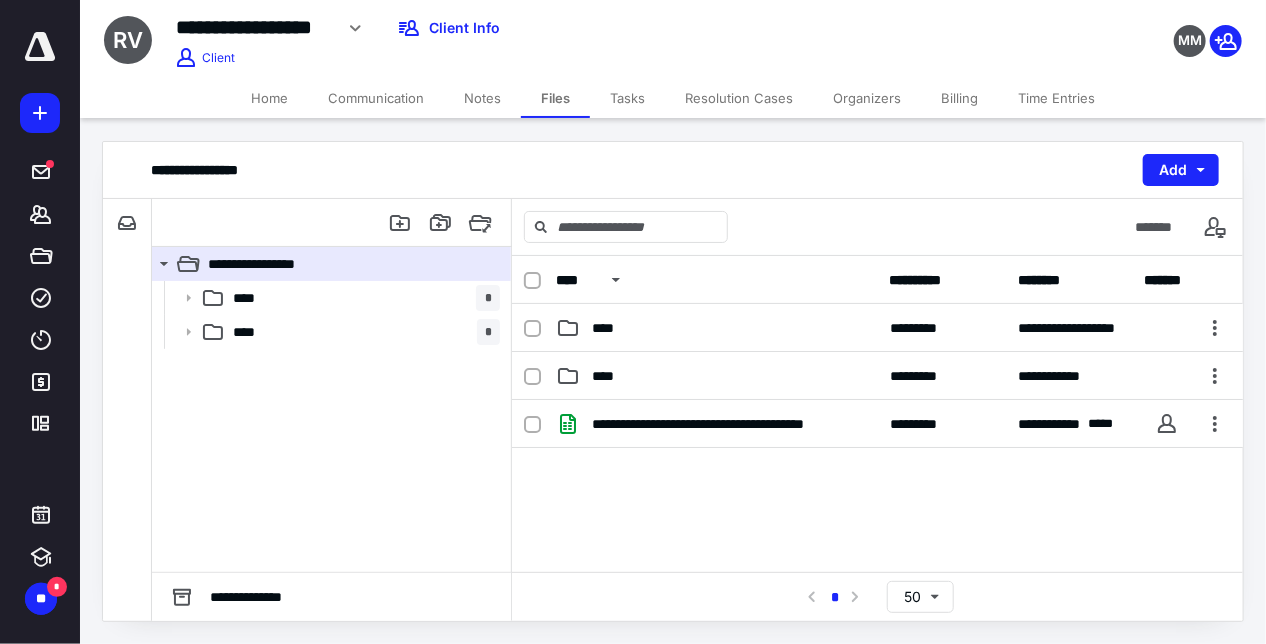click on "Tasks" at bounding box center (627, 98) 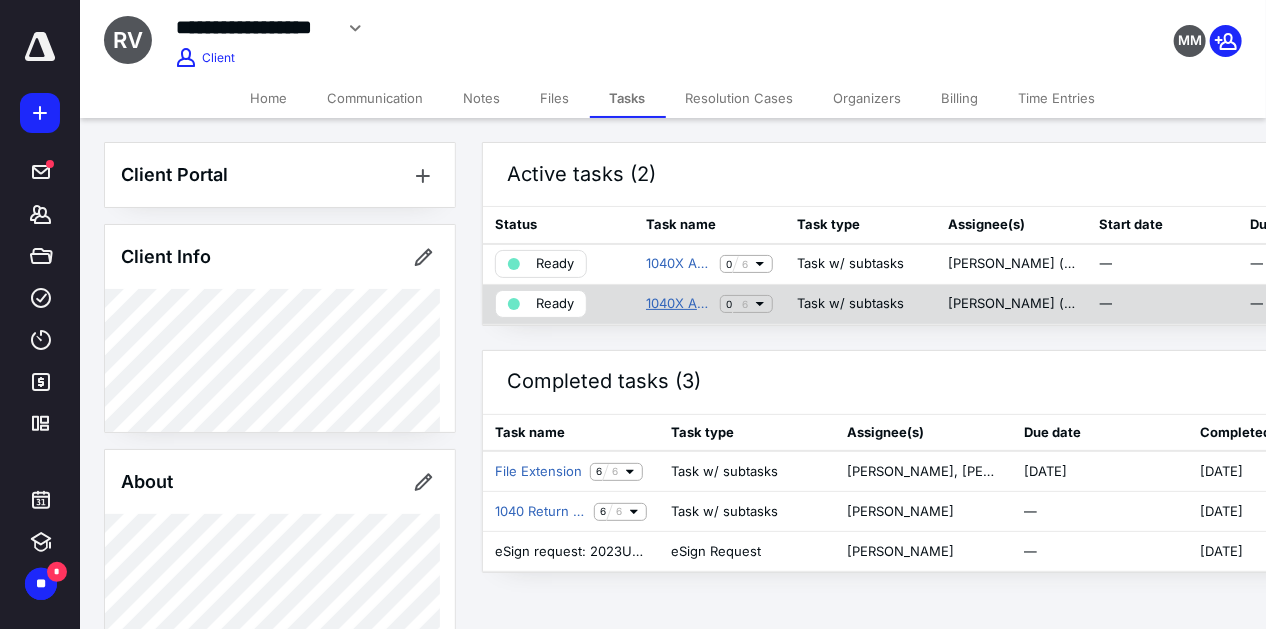 click on "1040X Amendment 2021" at bounding box center [679, 304] 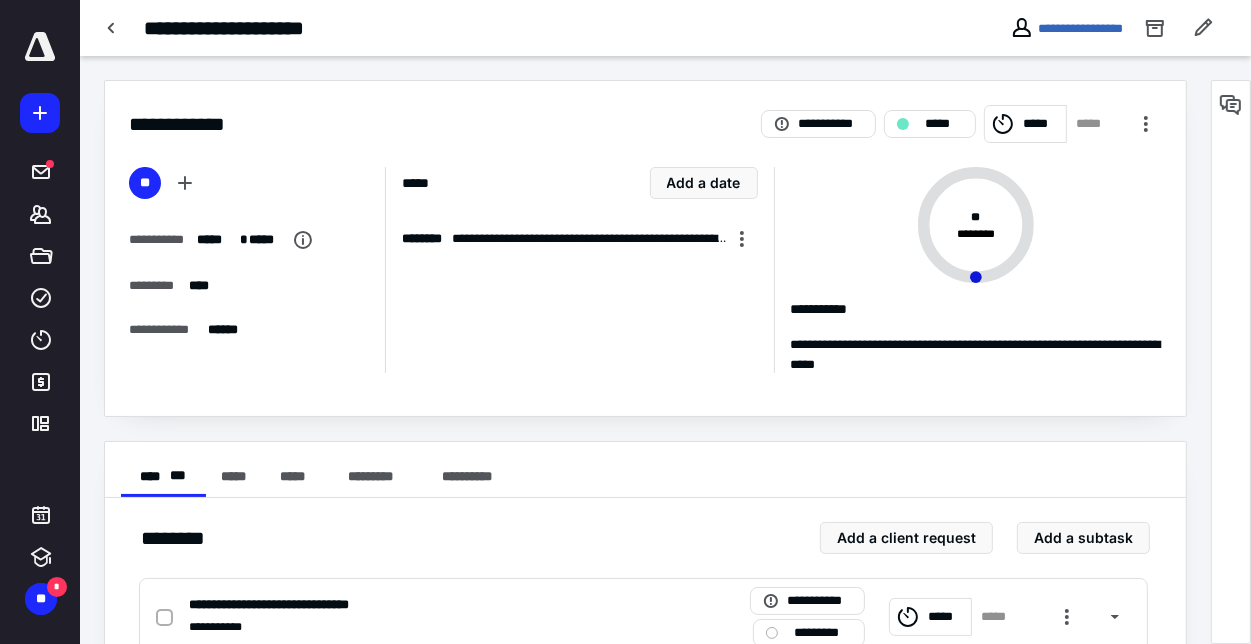 click at bounding box center (1231, 362) 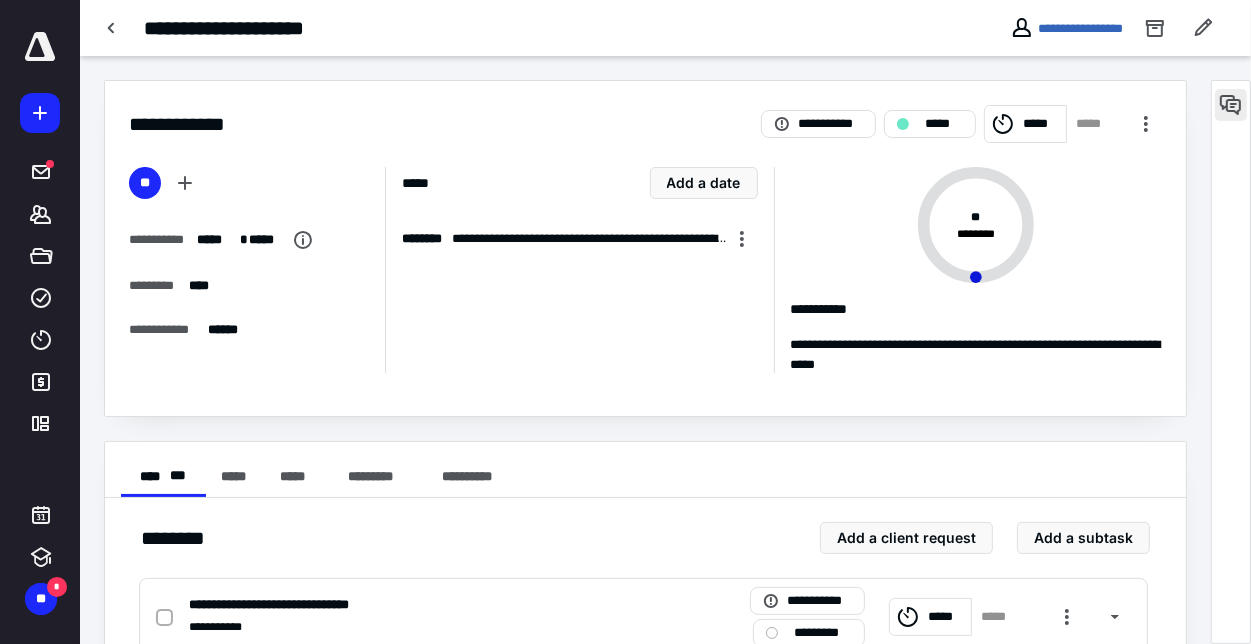 click at bounding box center (1231, 105) 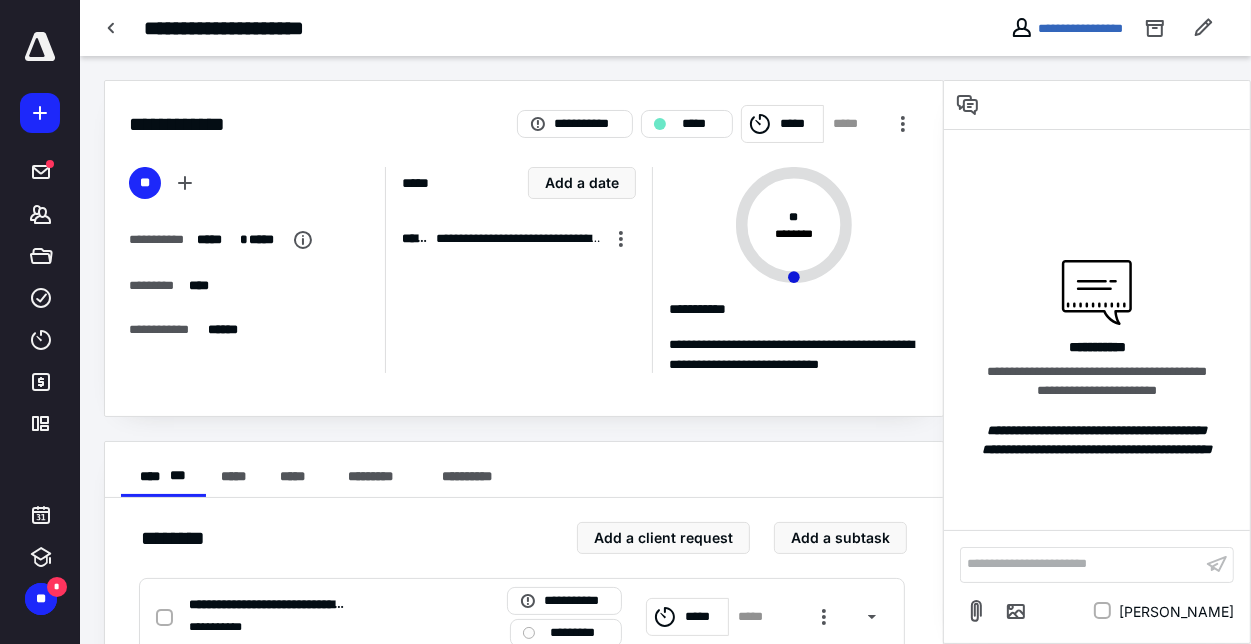 click at bounding box center (968, 105) 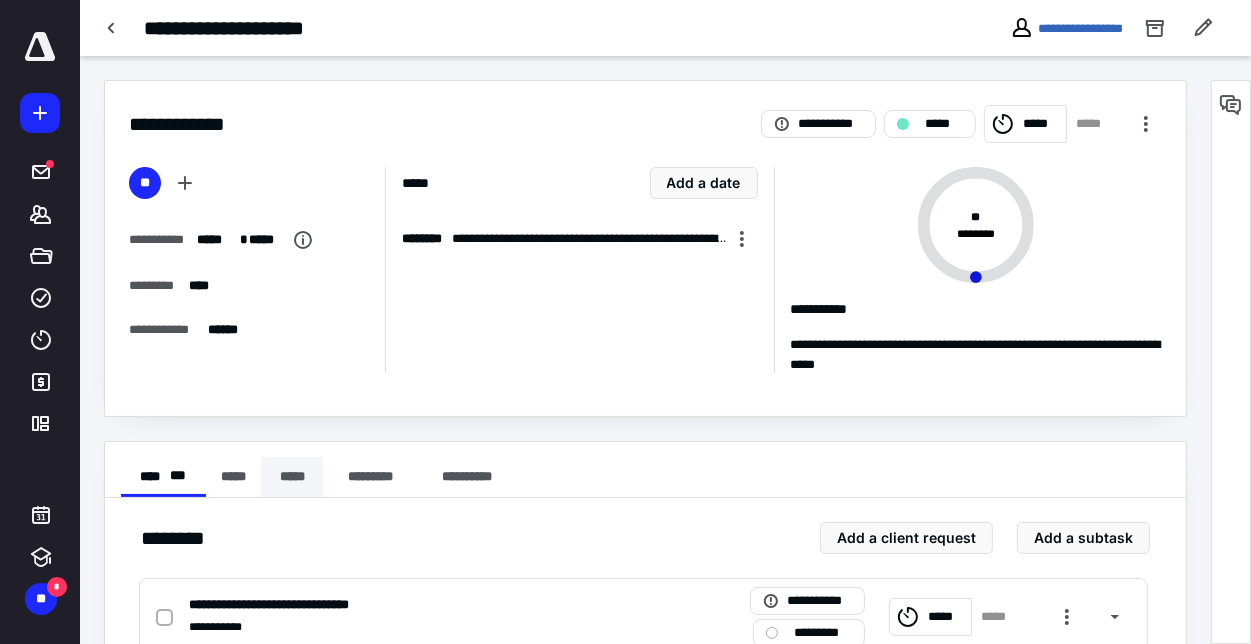 click on "*****" at bounding box center (292, 477) 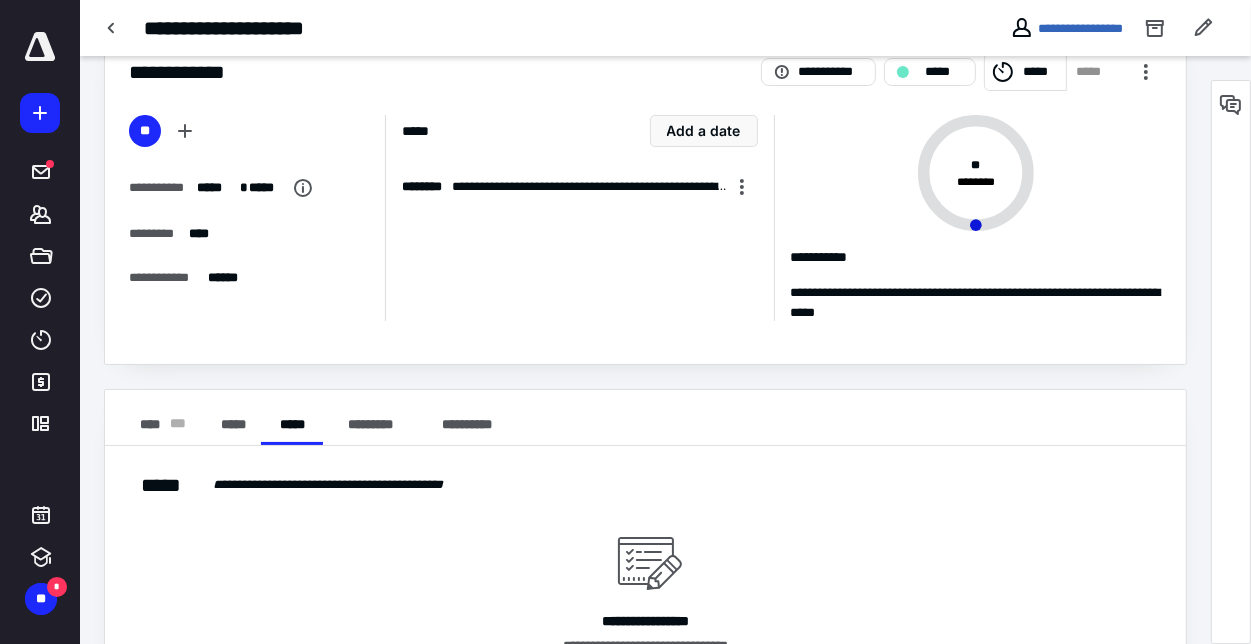 scroll, scrollTop: 0, scrollLeft: 0, axis: both 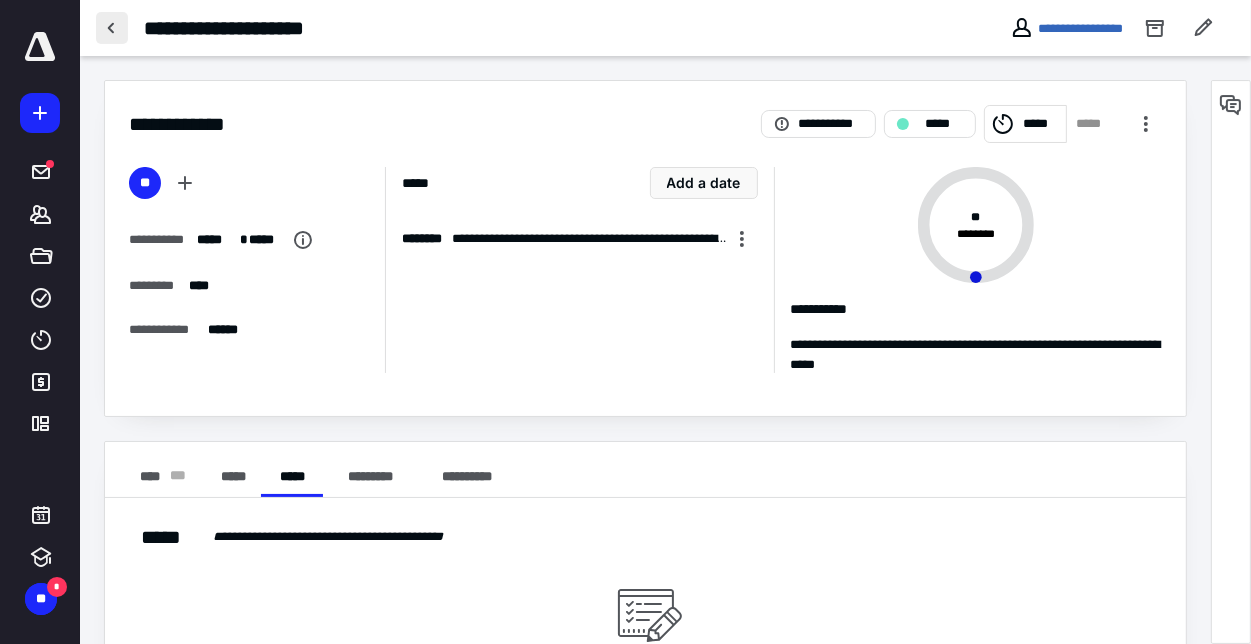 click at bounding box center (112, 28) 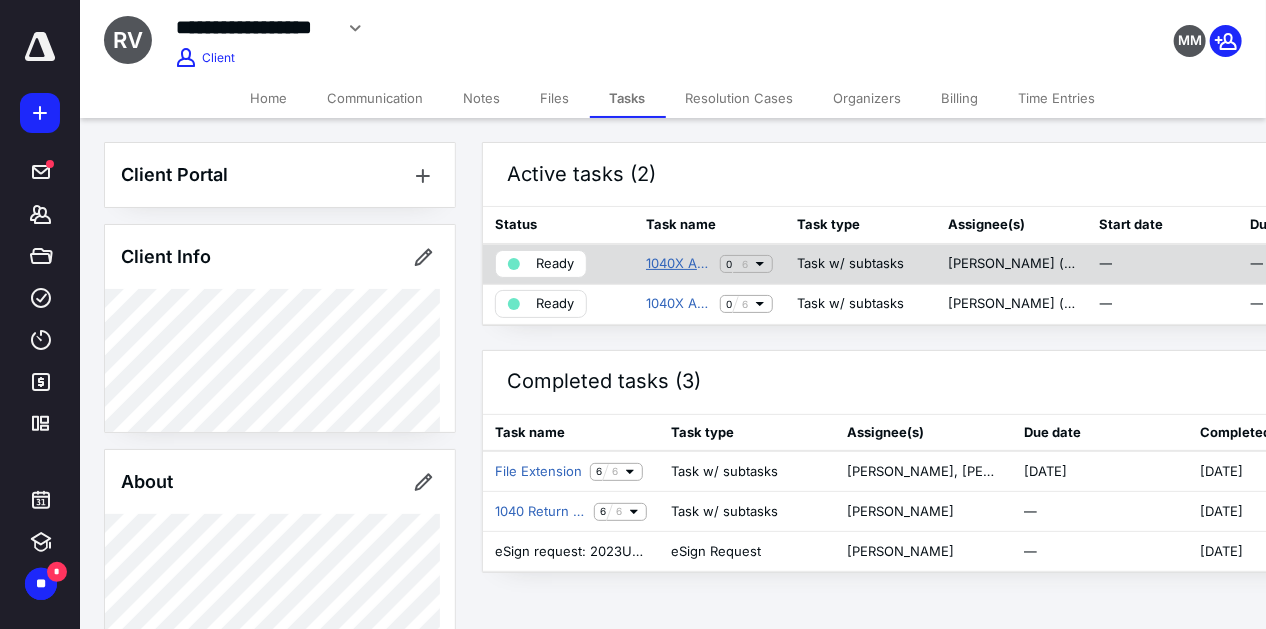 click on "1040X Amendment 2020" at bounding box center (679, 264) 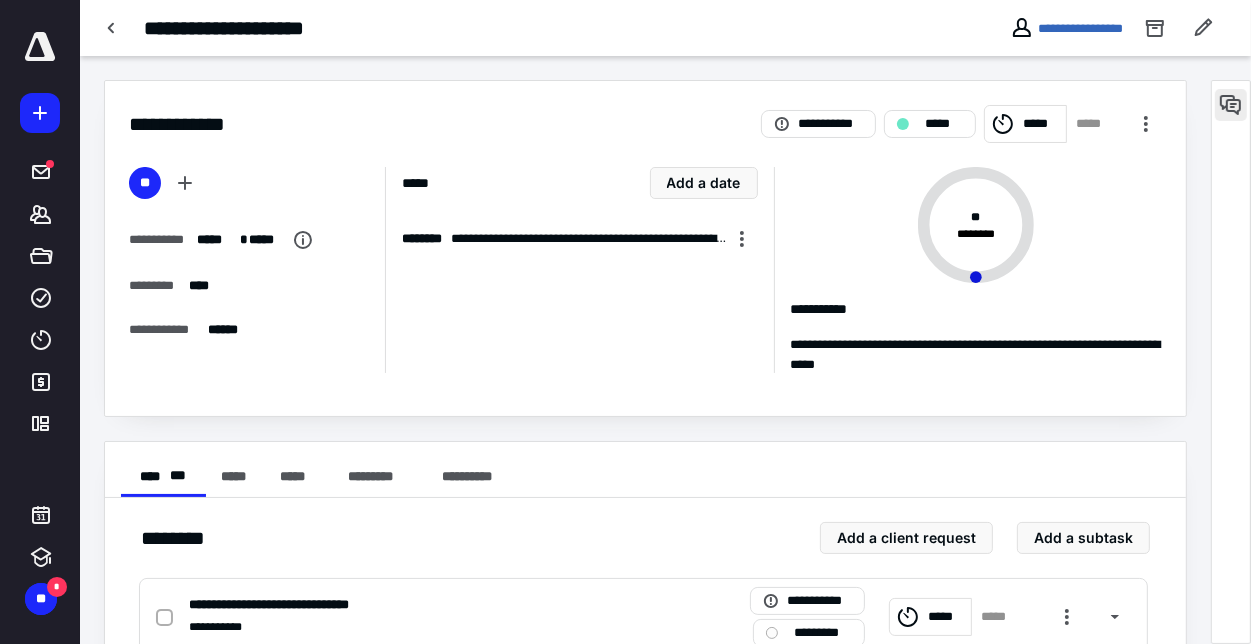 click at bounding box center [1231, 105] 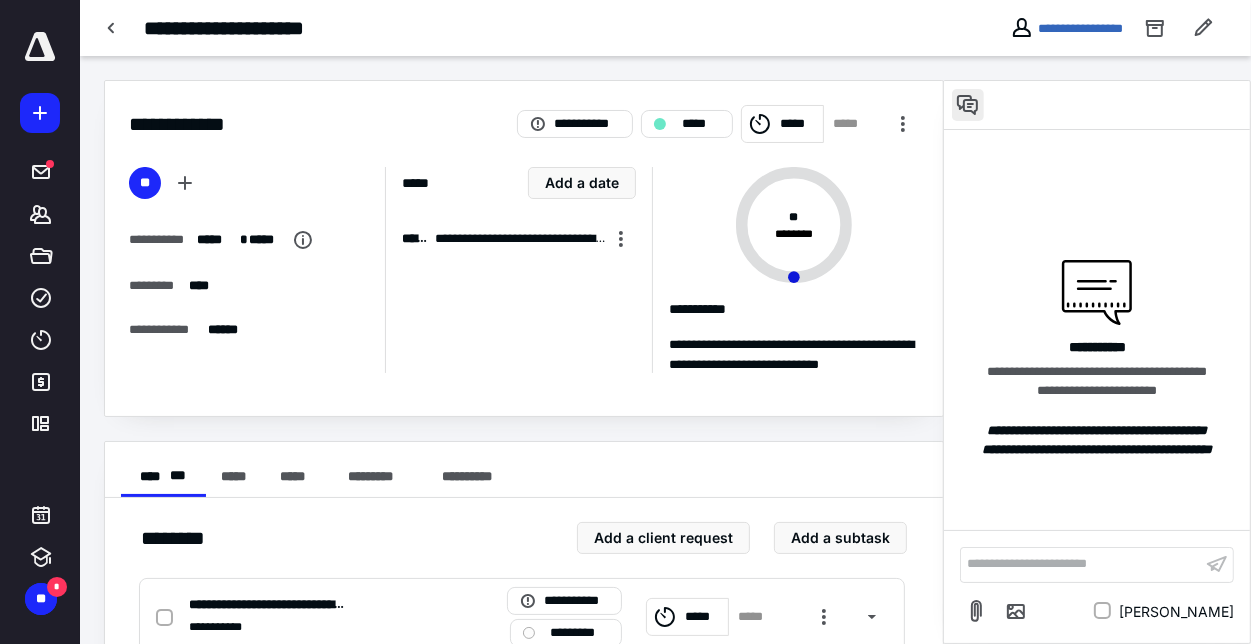 click at bounding box center (968, 105) 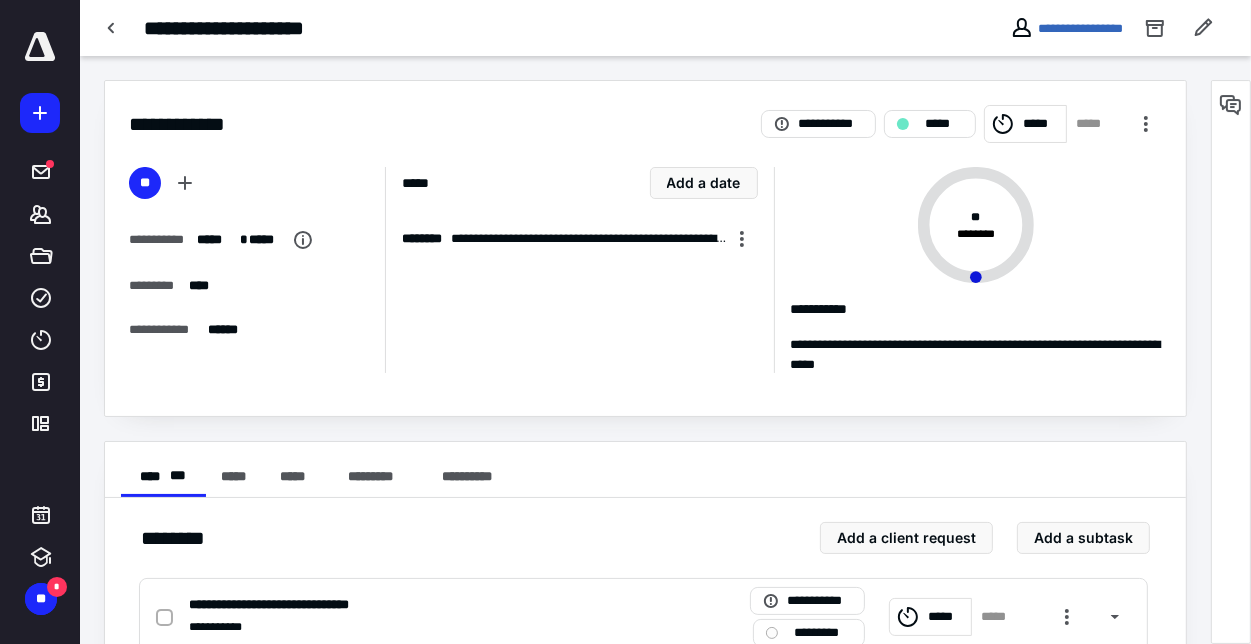 click on "**********" at bounding box center [645, 112] 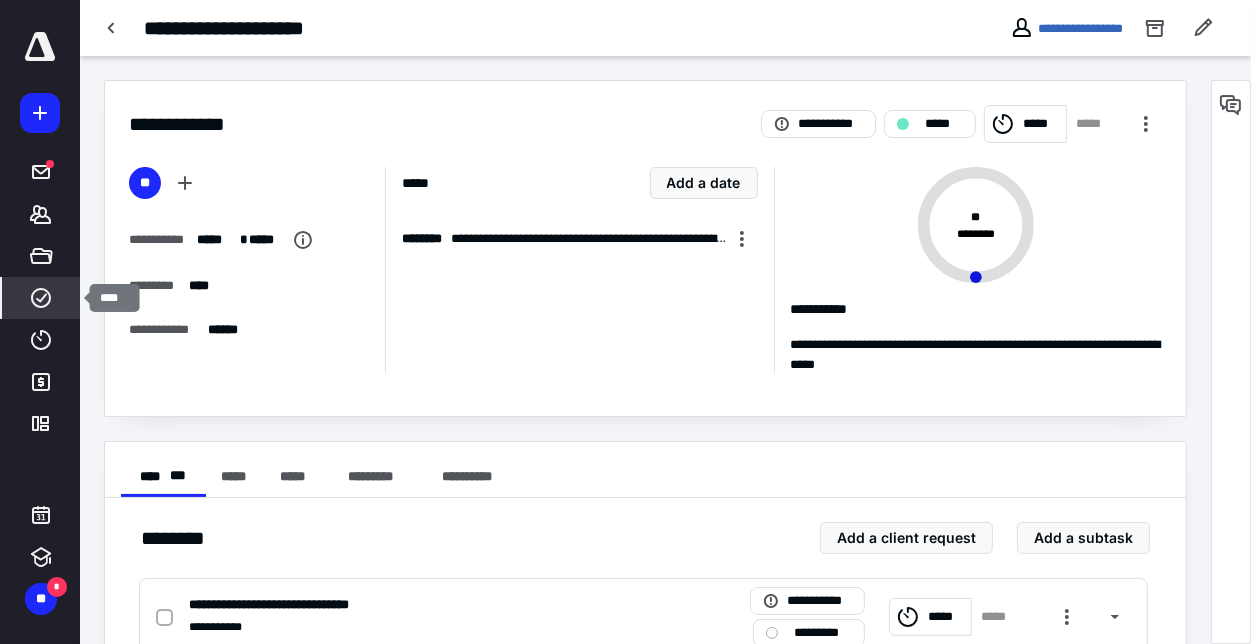 click on "****" at bounding box center (41, 298) 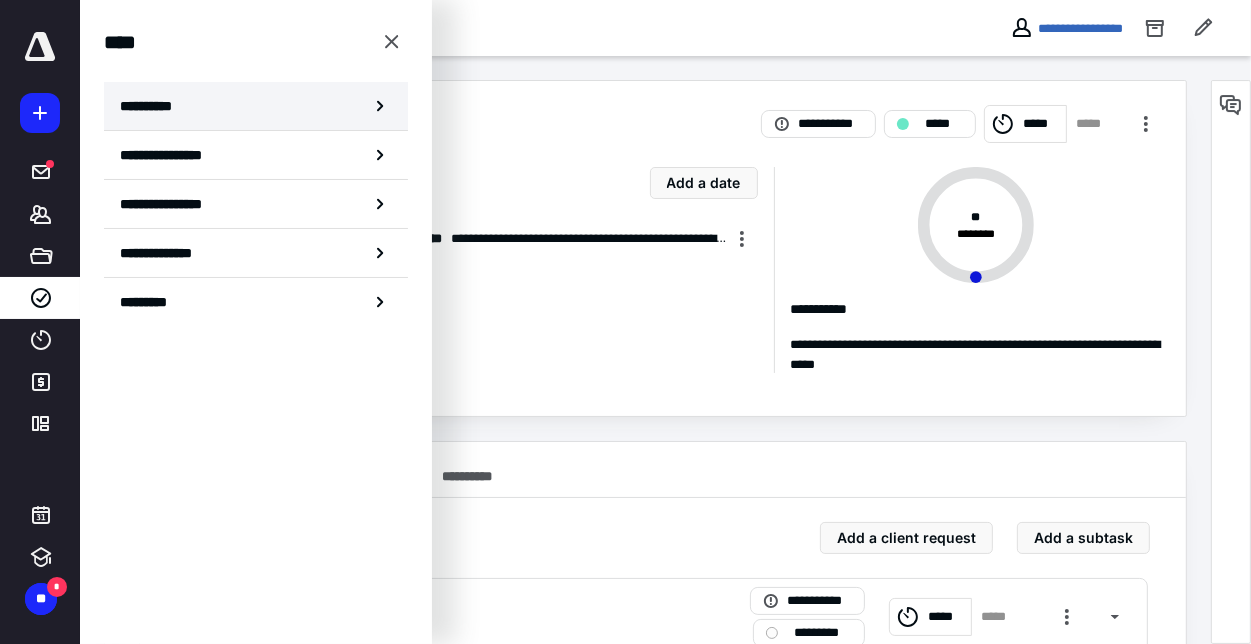 click on "**********" at bounding box center [256, 106] 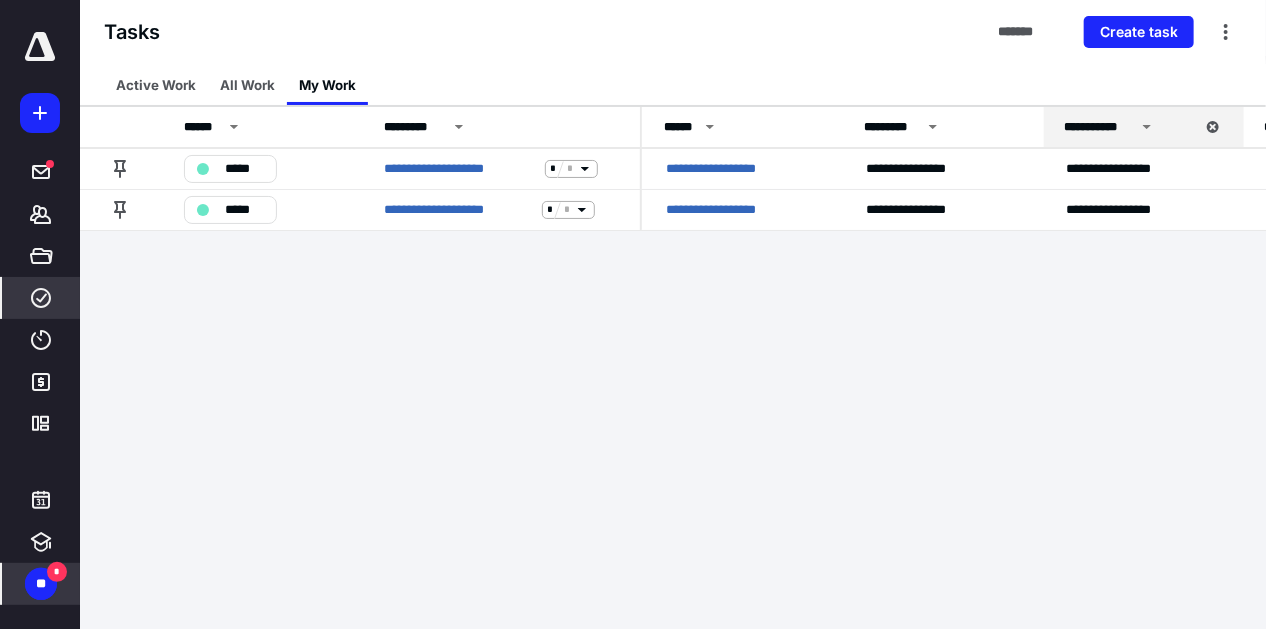click on "*" at bounding box center (57, 572) 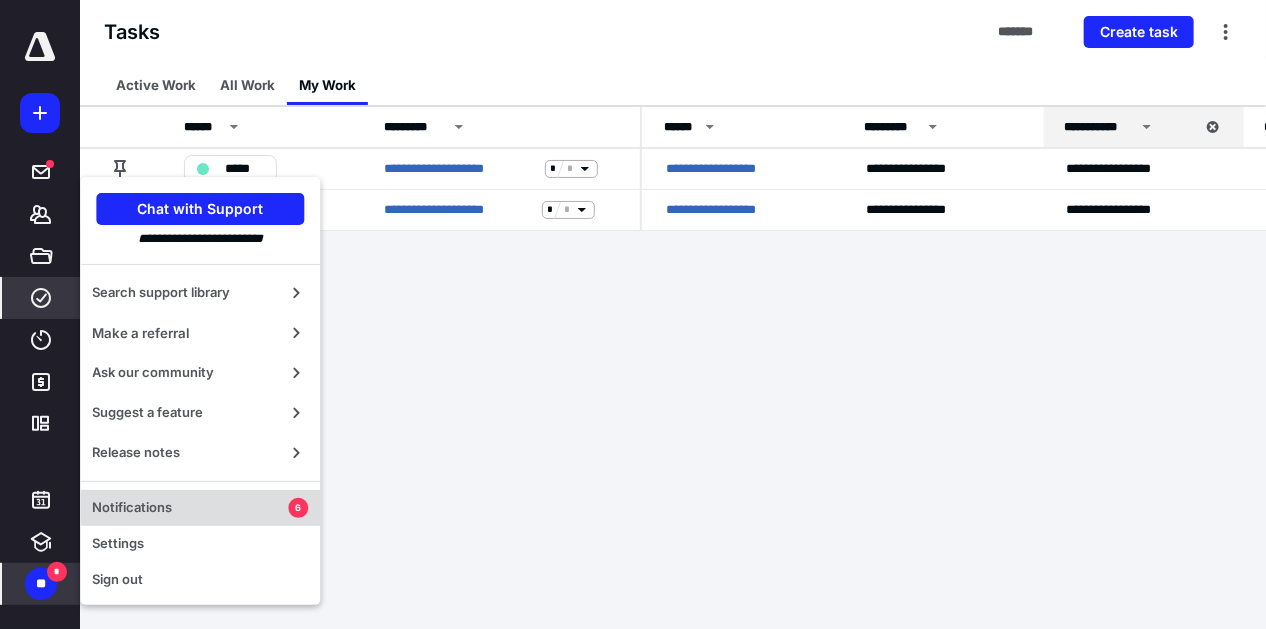click on "Notifications" at bounding box center [190, 508] 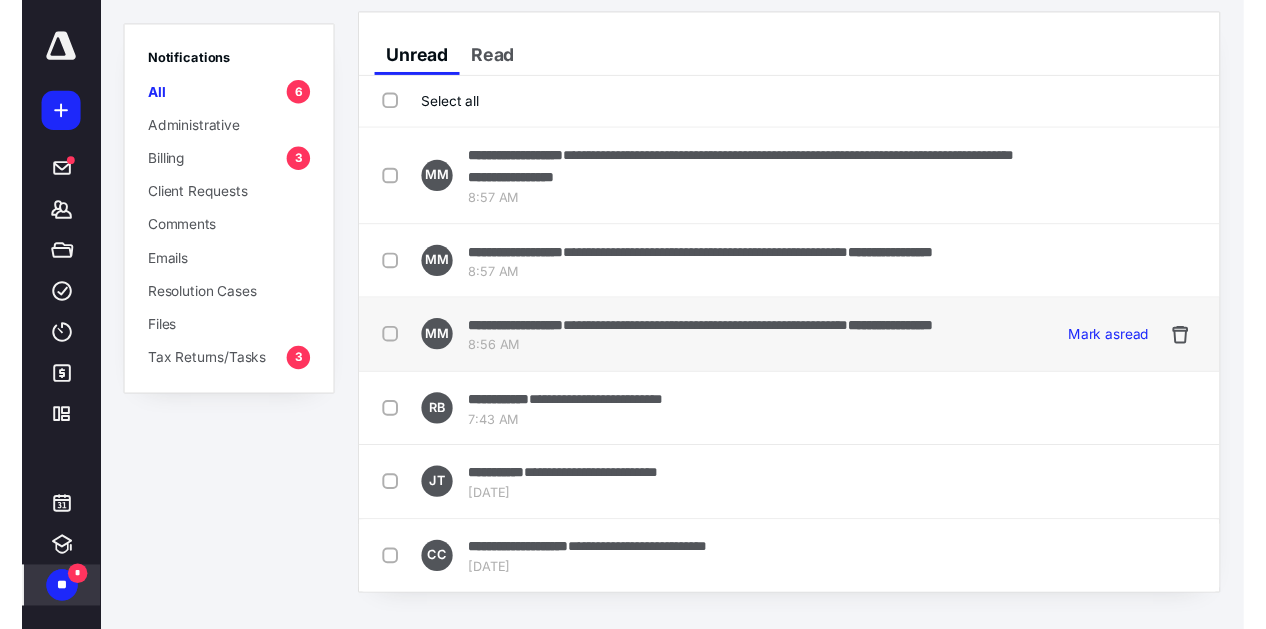 scroll, scrollTop: 0, scrollLeft: 0, axis: both 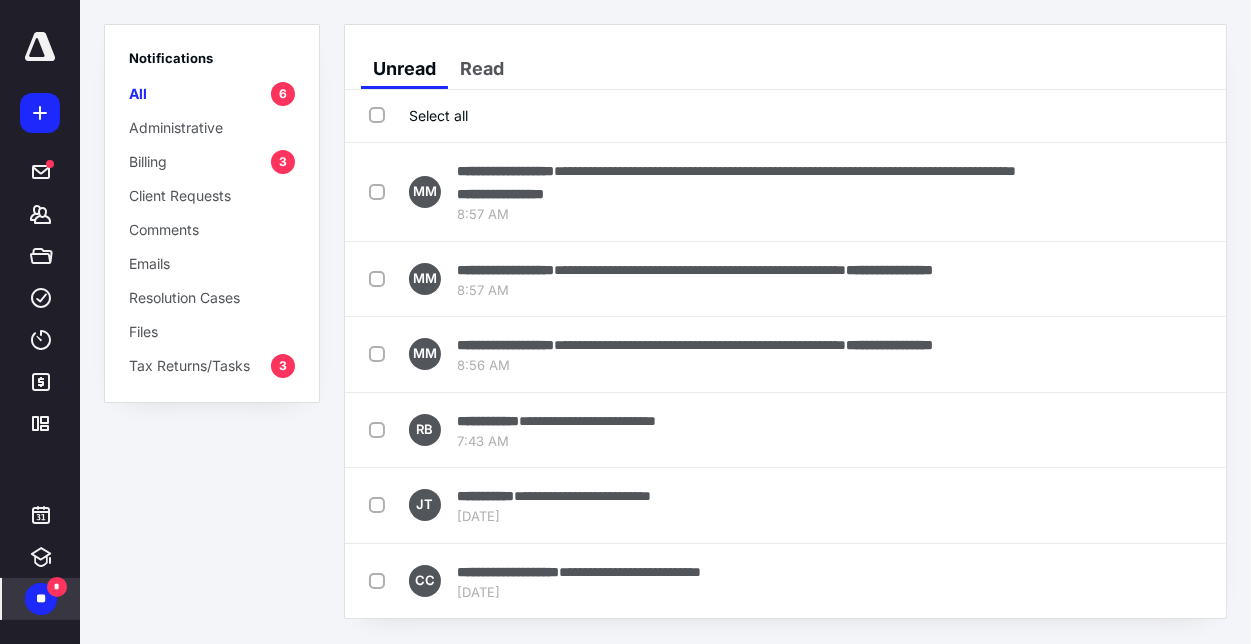 click on "Select all" at bounding box center [418, 115] 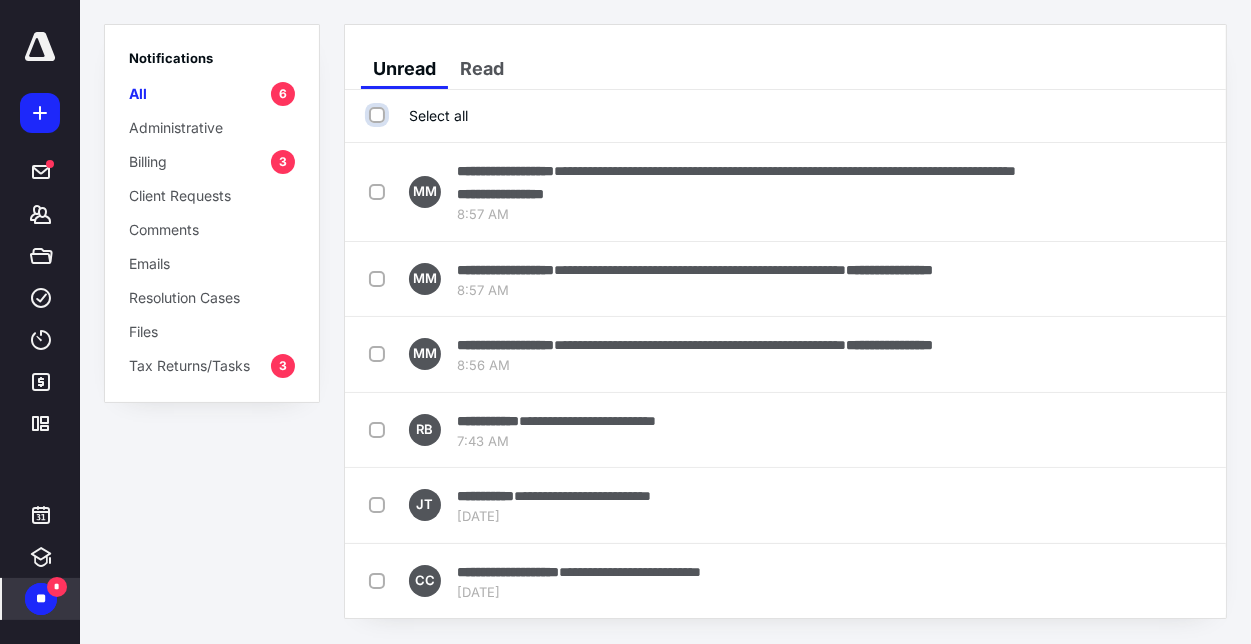 click on "Select all" at bounding box center [379, 115] 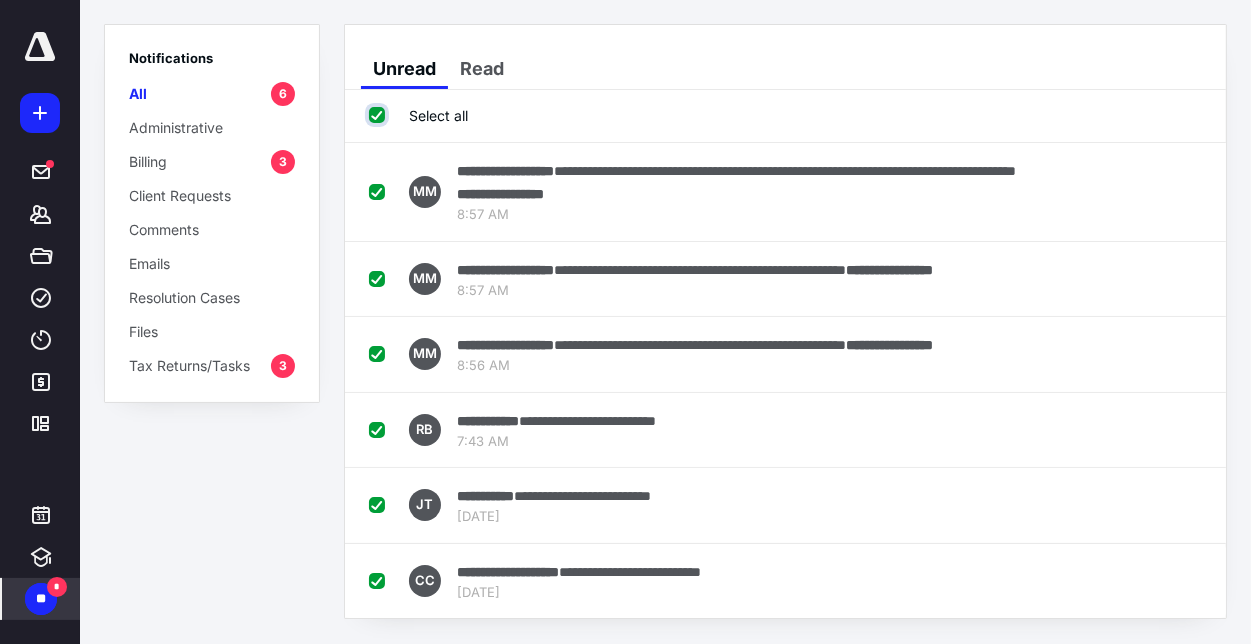 checkbox on "true" 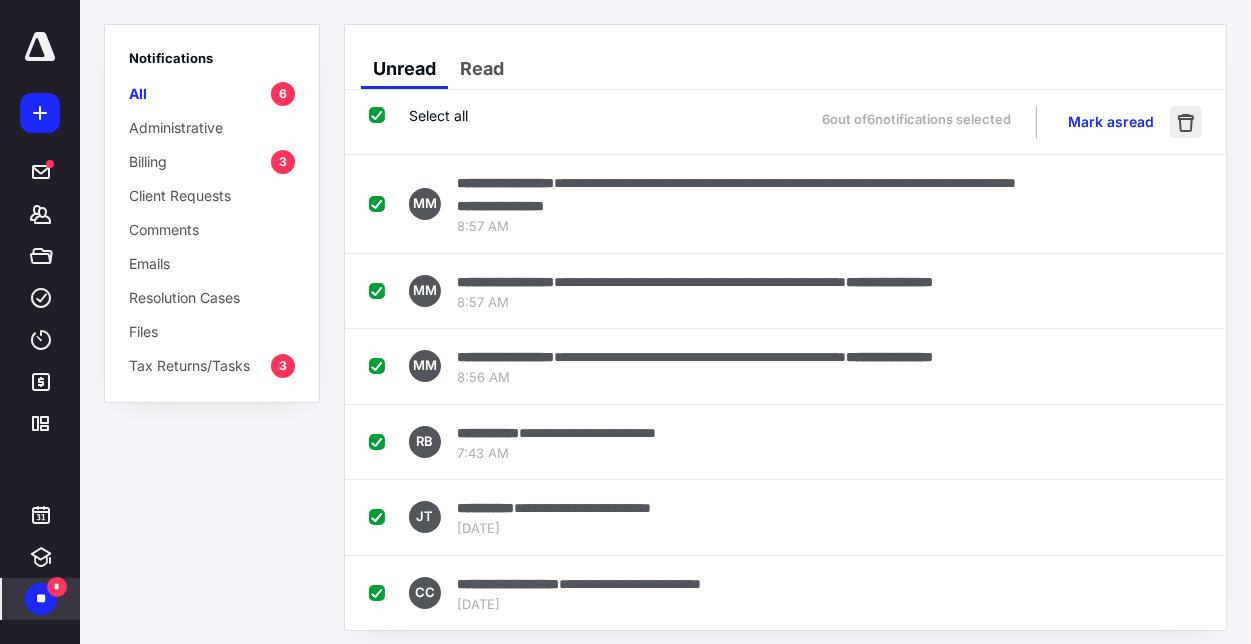 click at bounding box center (1186, 122) 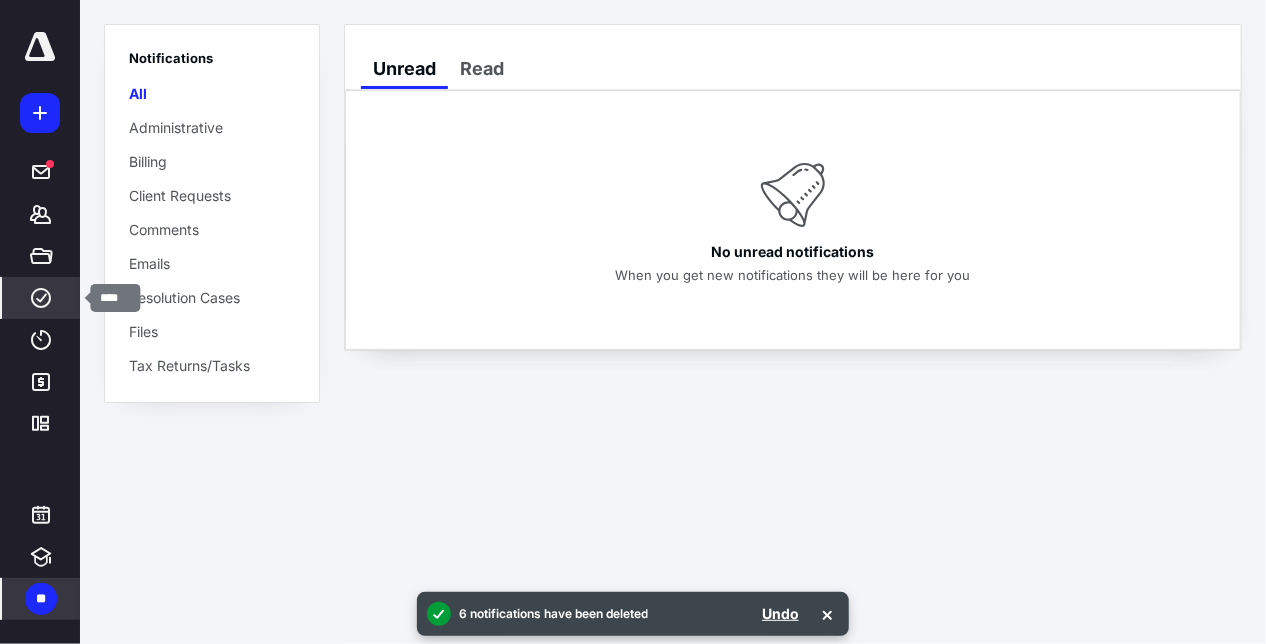 click 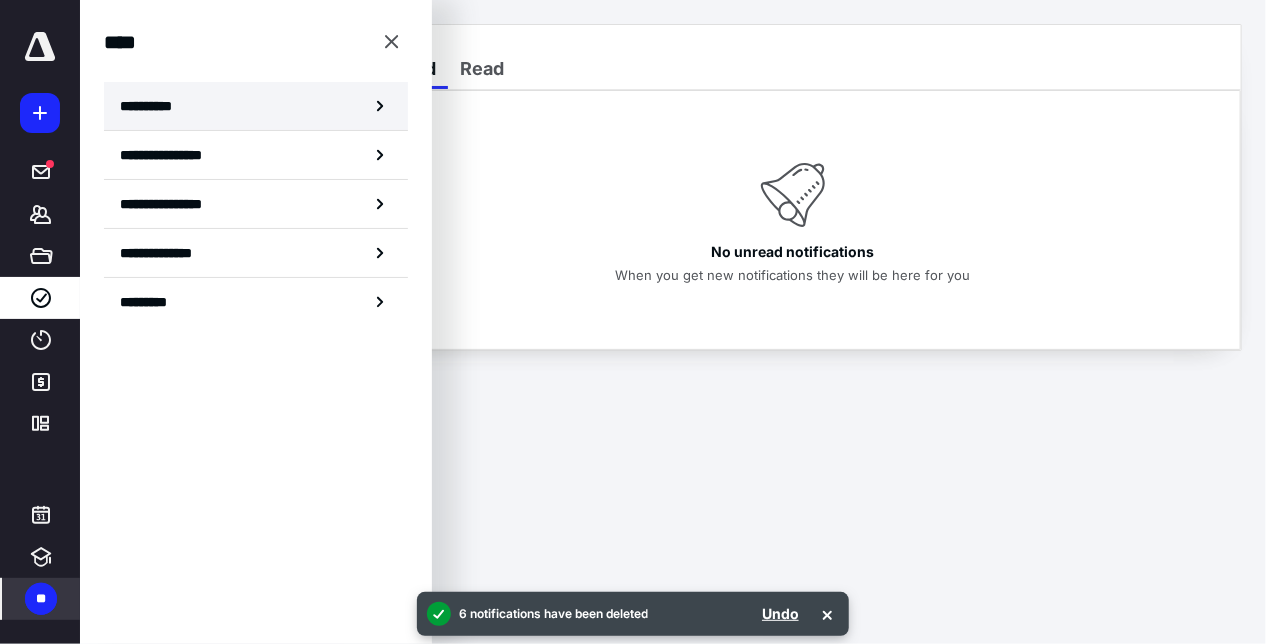 click on "**********" at bounding box center (256, 106) 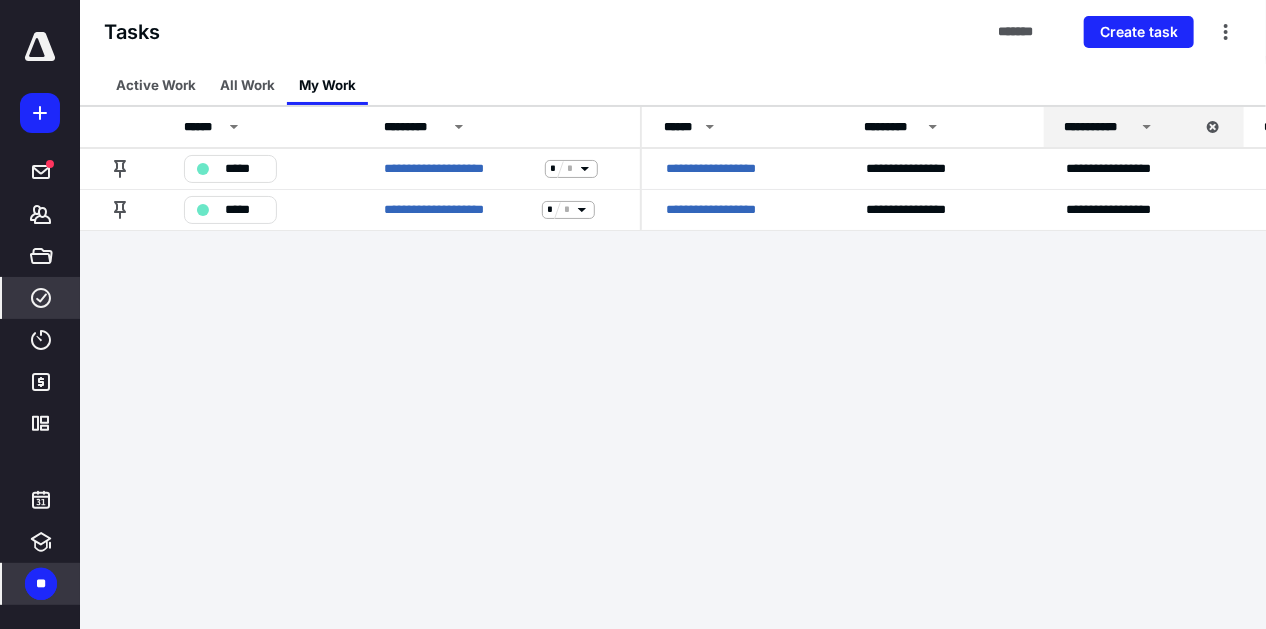 click on "Tasks ******* Create task" at bounding box center [673, 32] 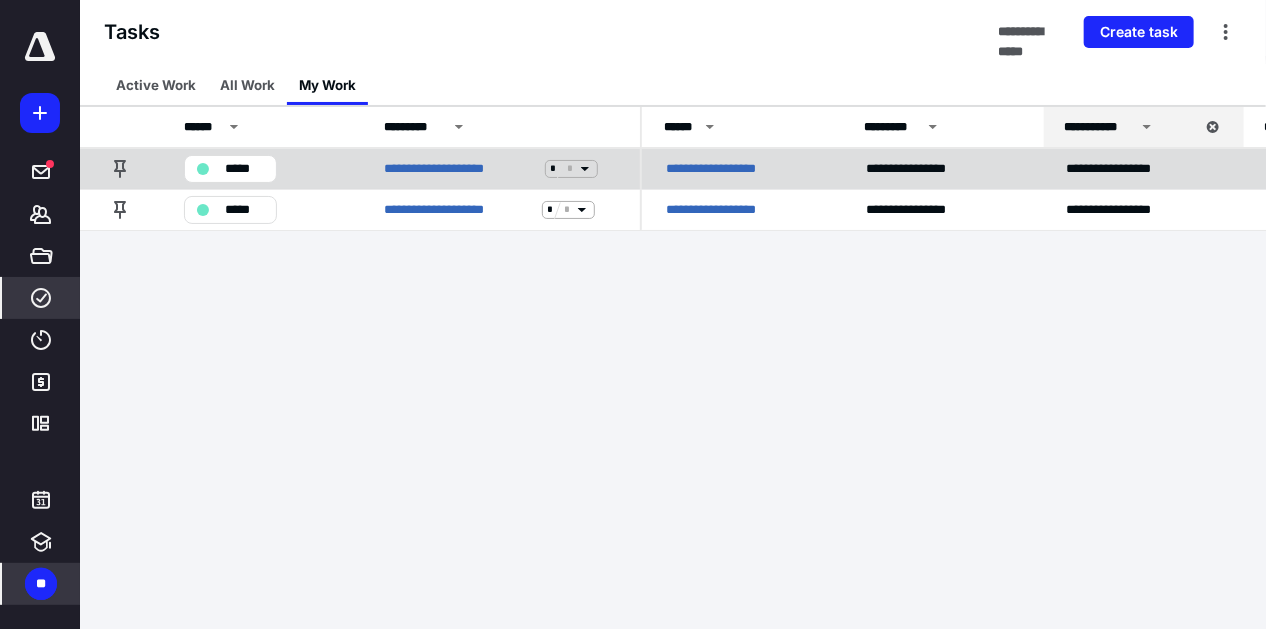 click on "**********" at bounding box center (717, 169) 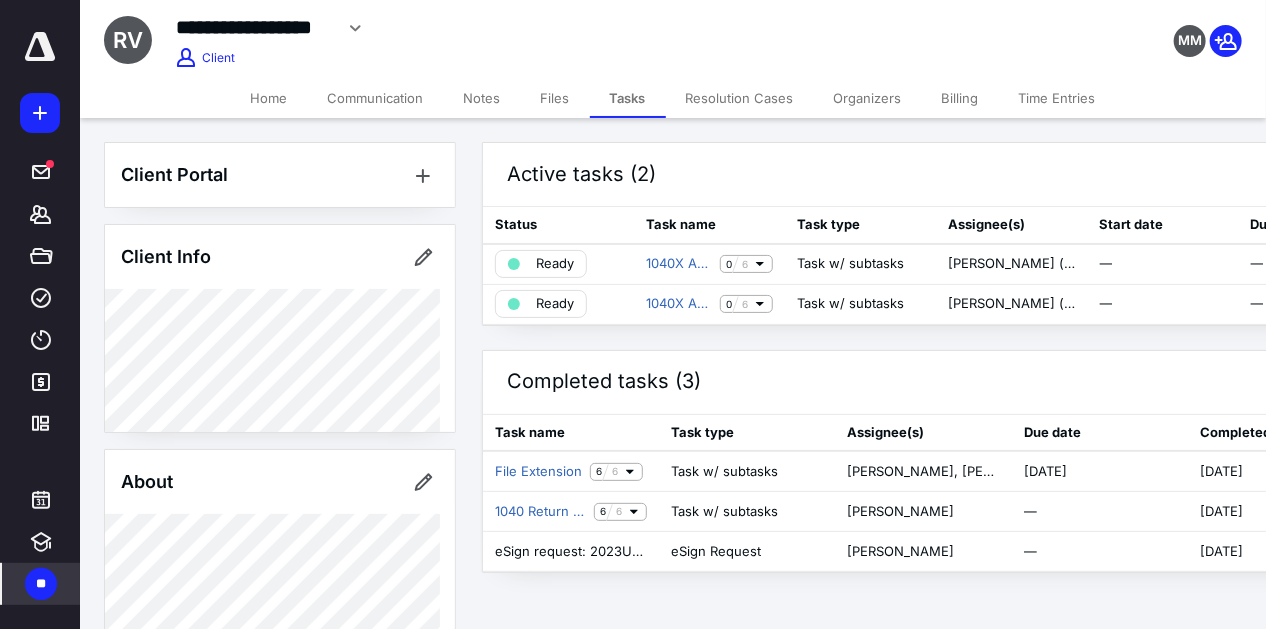 click on "Files" at bounding box center (555, 98) 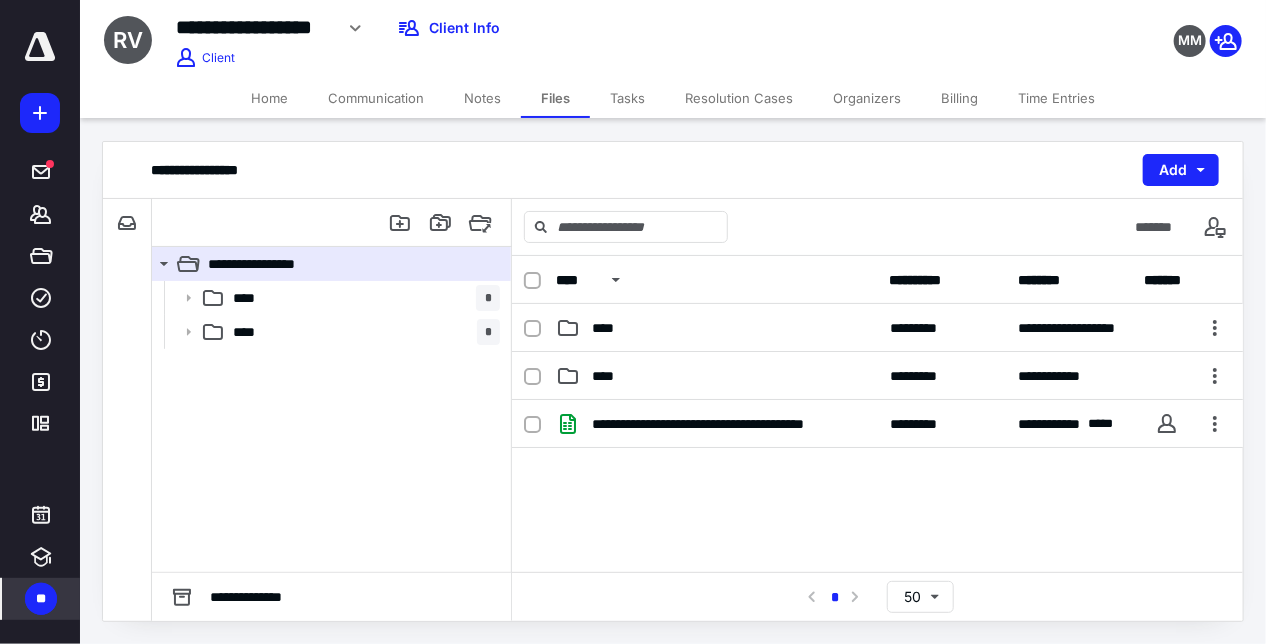 click on "Home" at bounding box center [269, 98] 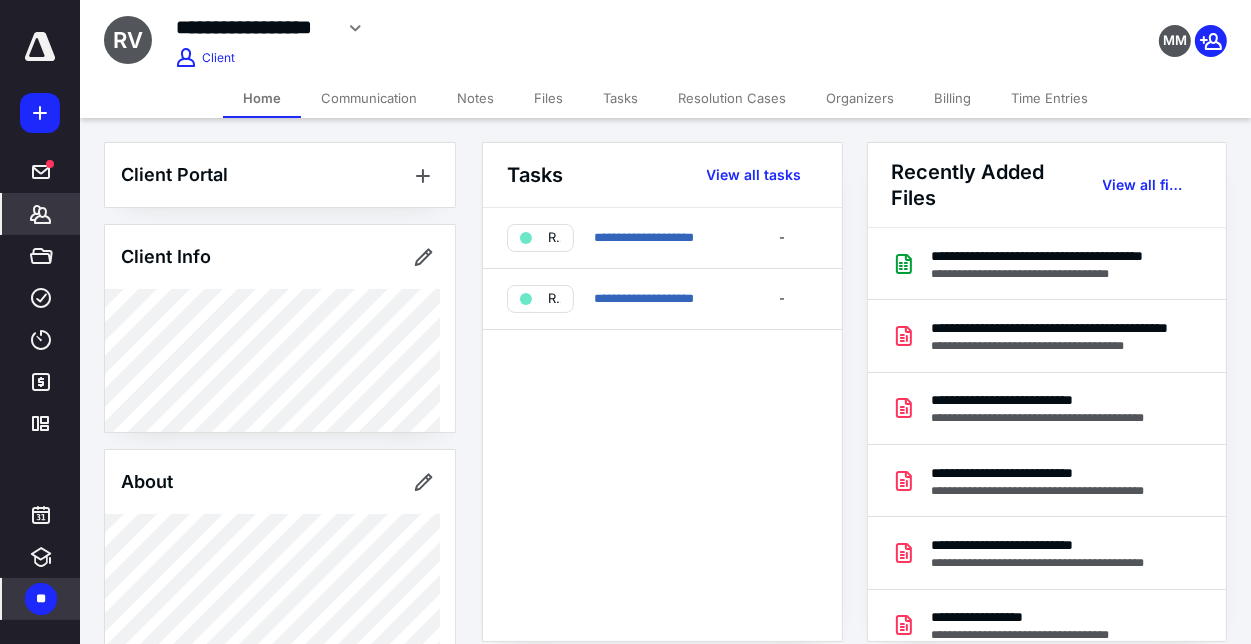 click on "Tasks" at bounding box center [620, 98] 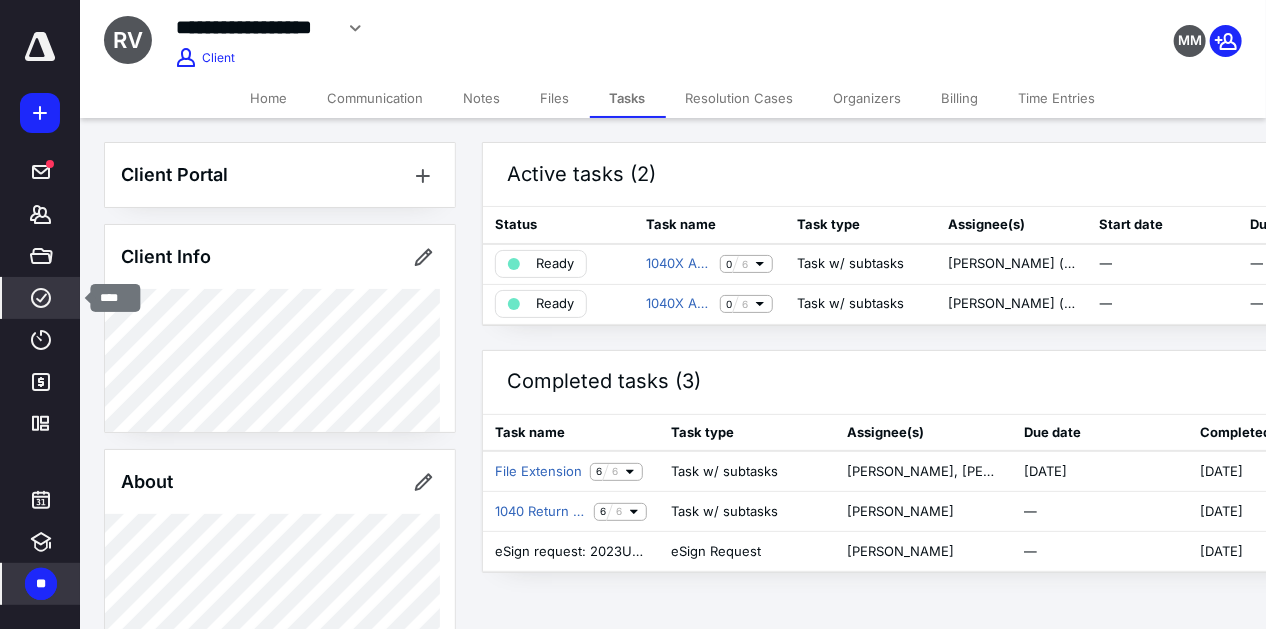 click 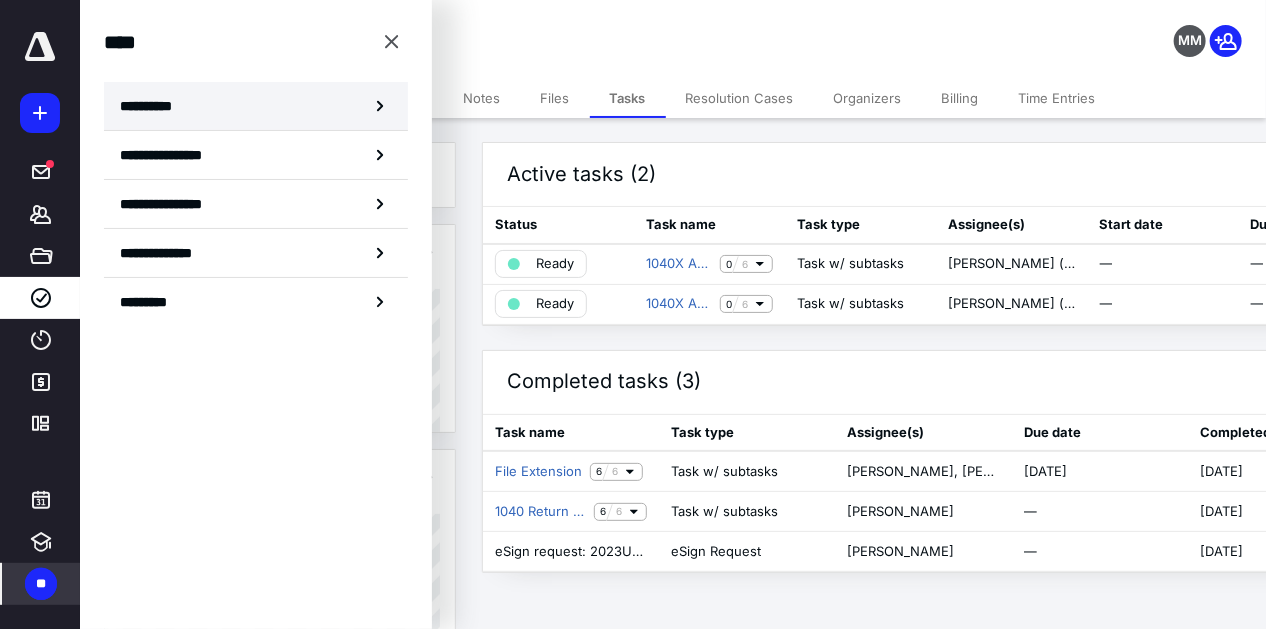 click on "**********" at bounding box center [153, 106] 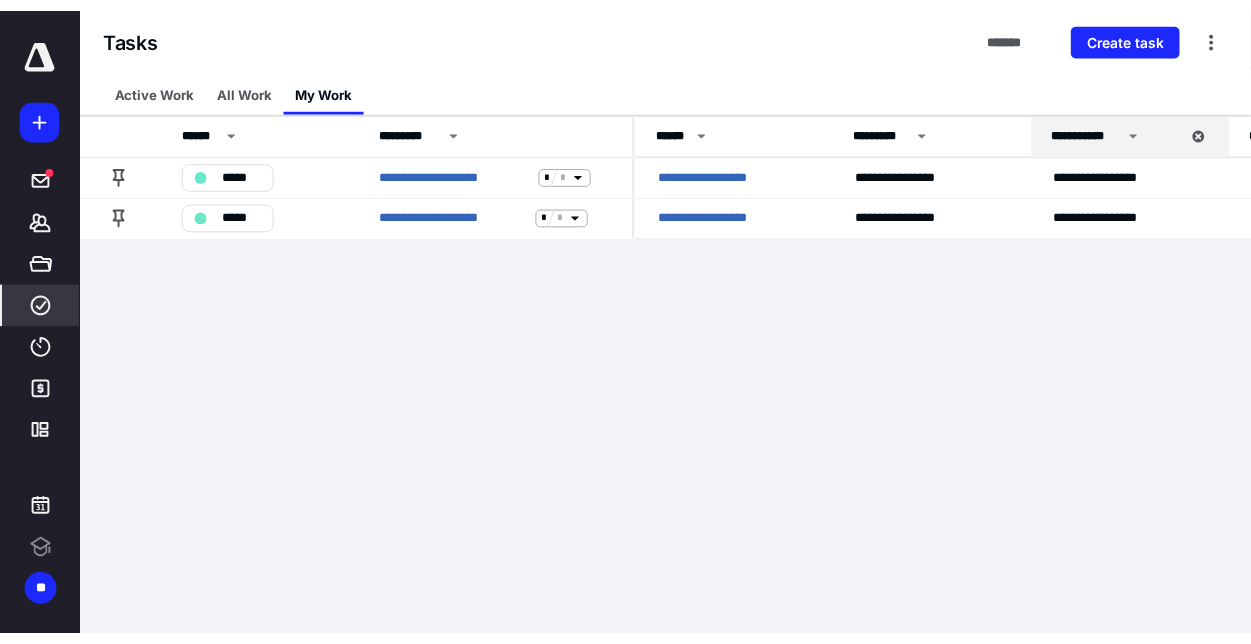 scroll, scrollTop: 0, scrollLeft: 0, axis: both 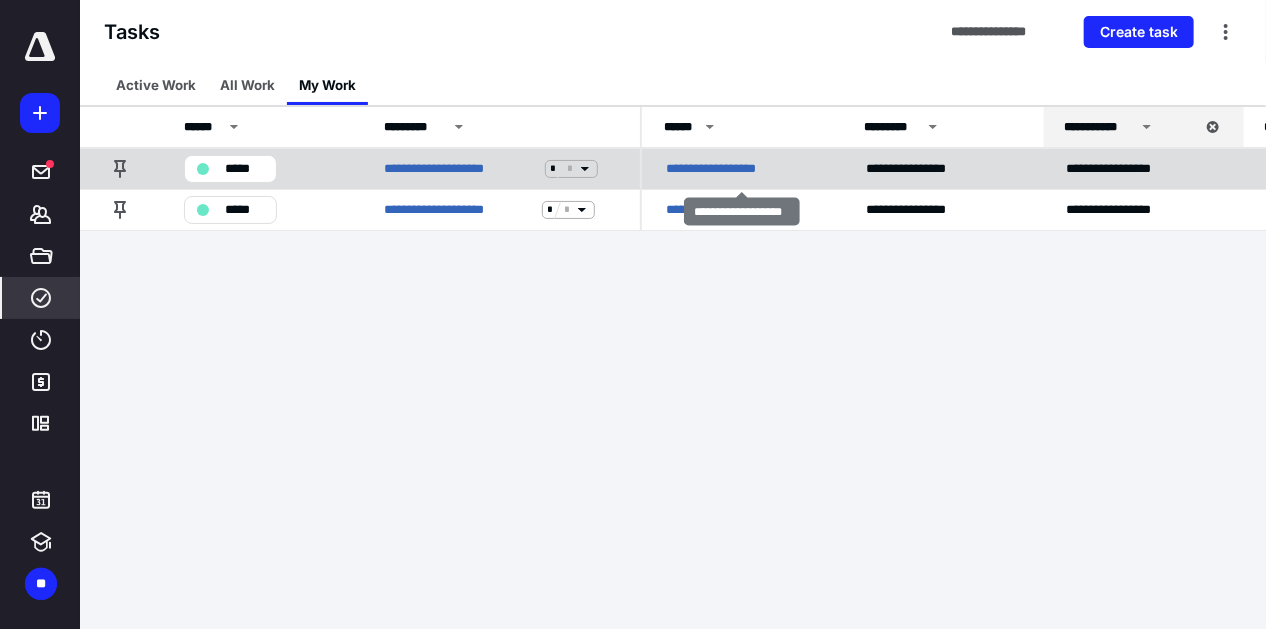 click on "**********" at bounding box center (717, 169) 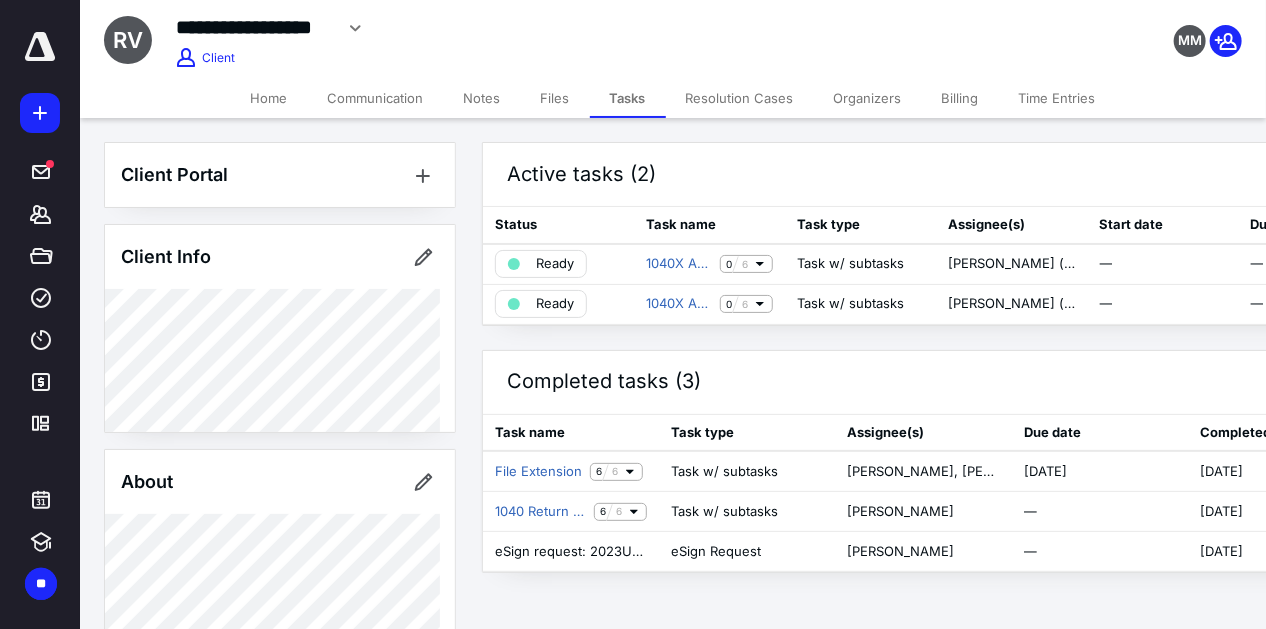 click on "Home" at bounding box center (269, 98) 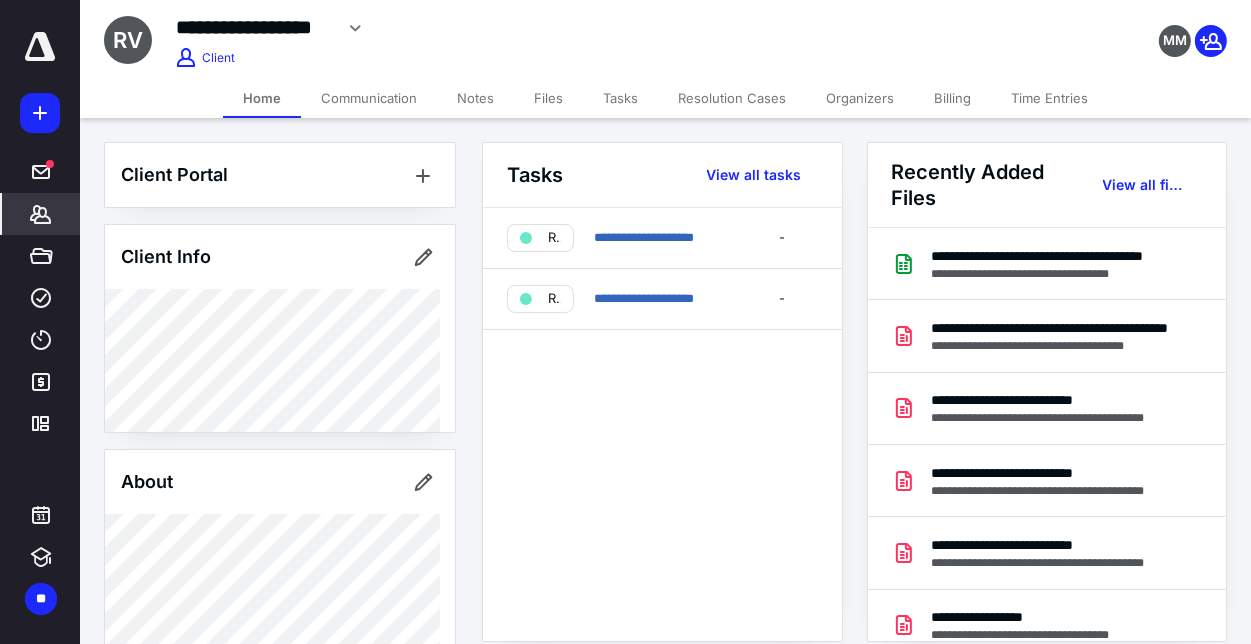 click on "**********" at bounding box center [511, 28] 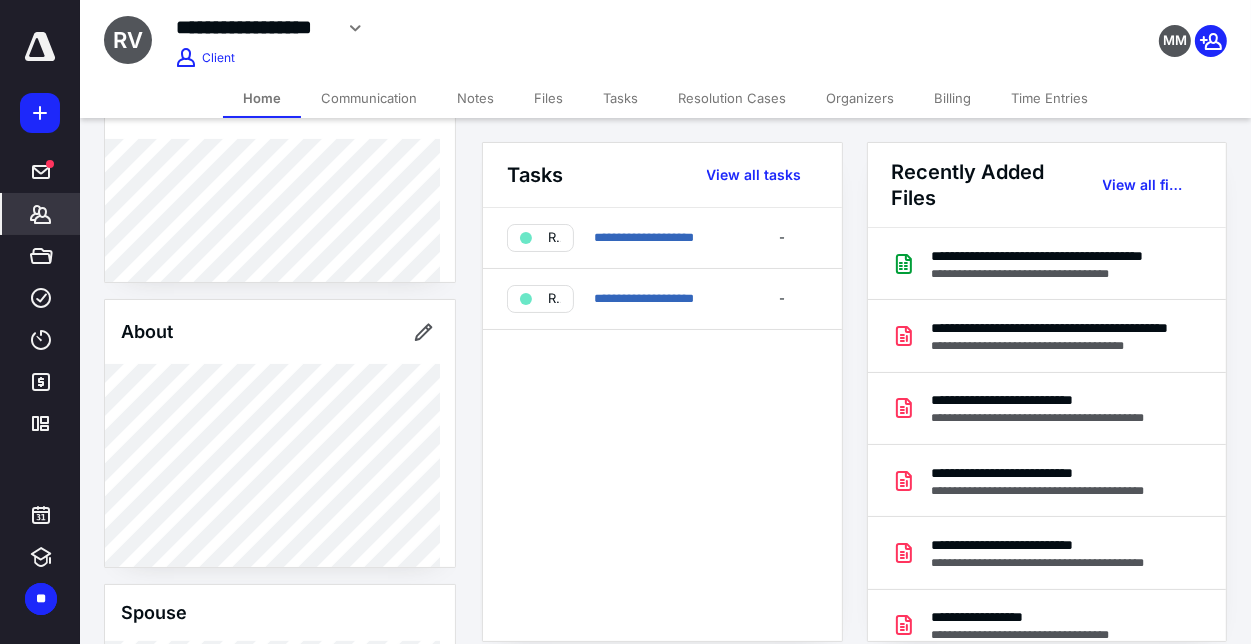 scroll, scrollTop: 200, scrollLeft: 0, axis: vertical 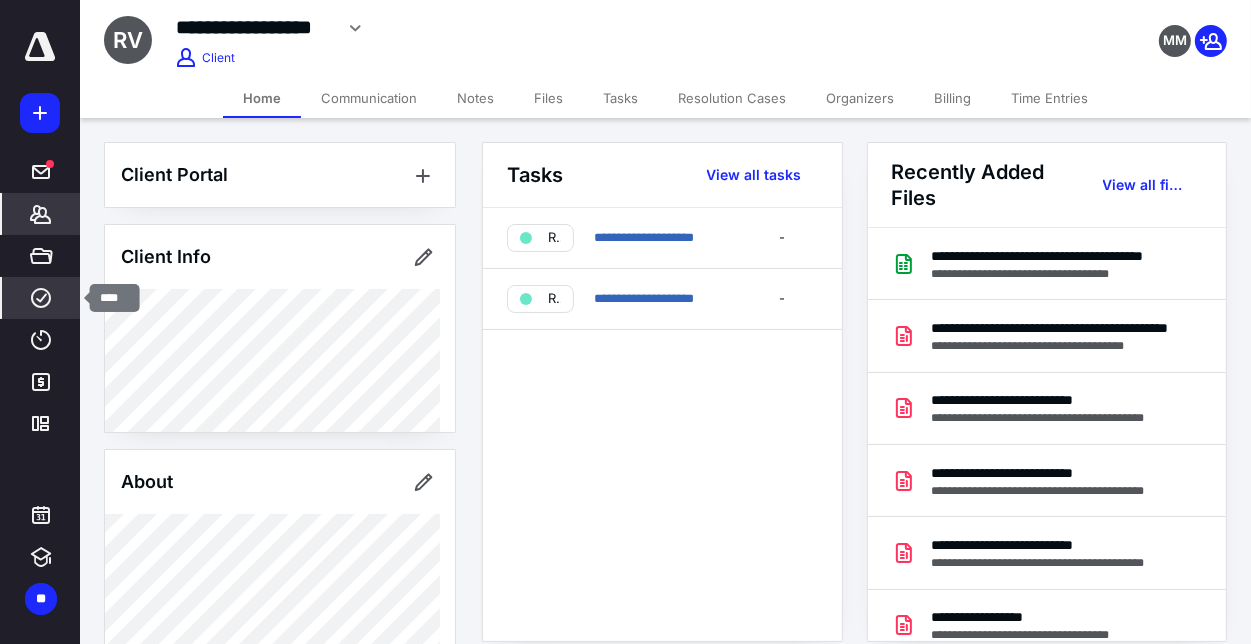 click on "****" at bounding box center [41, 298] 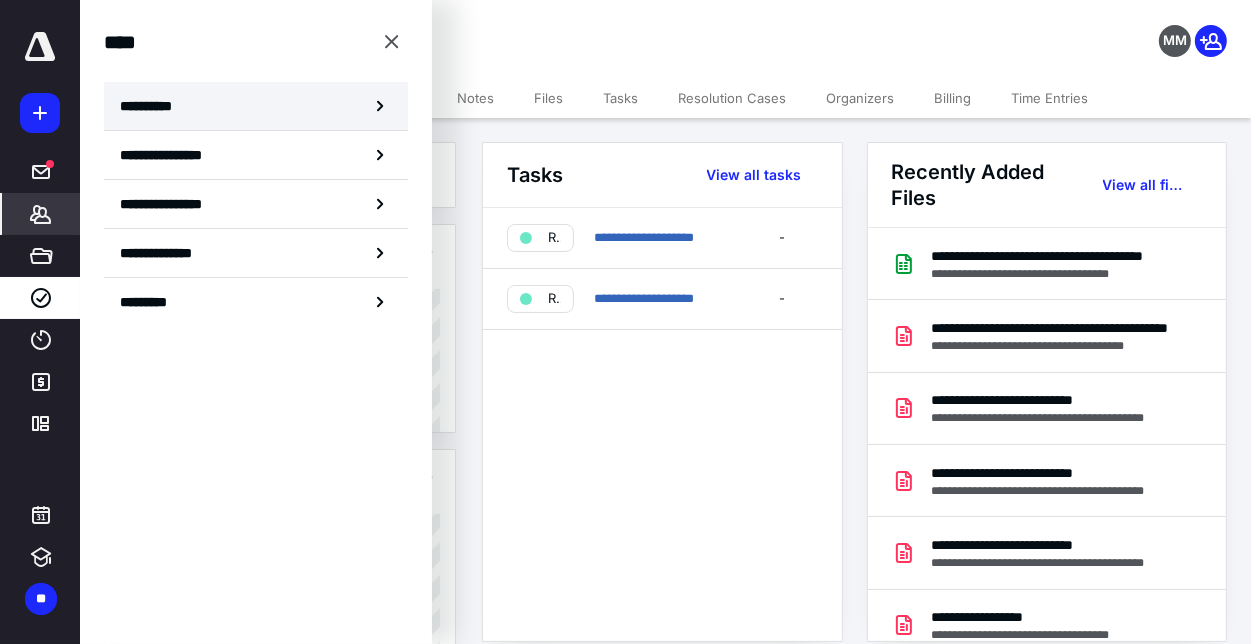 click on "**********" at bounding box center [256, 106] 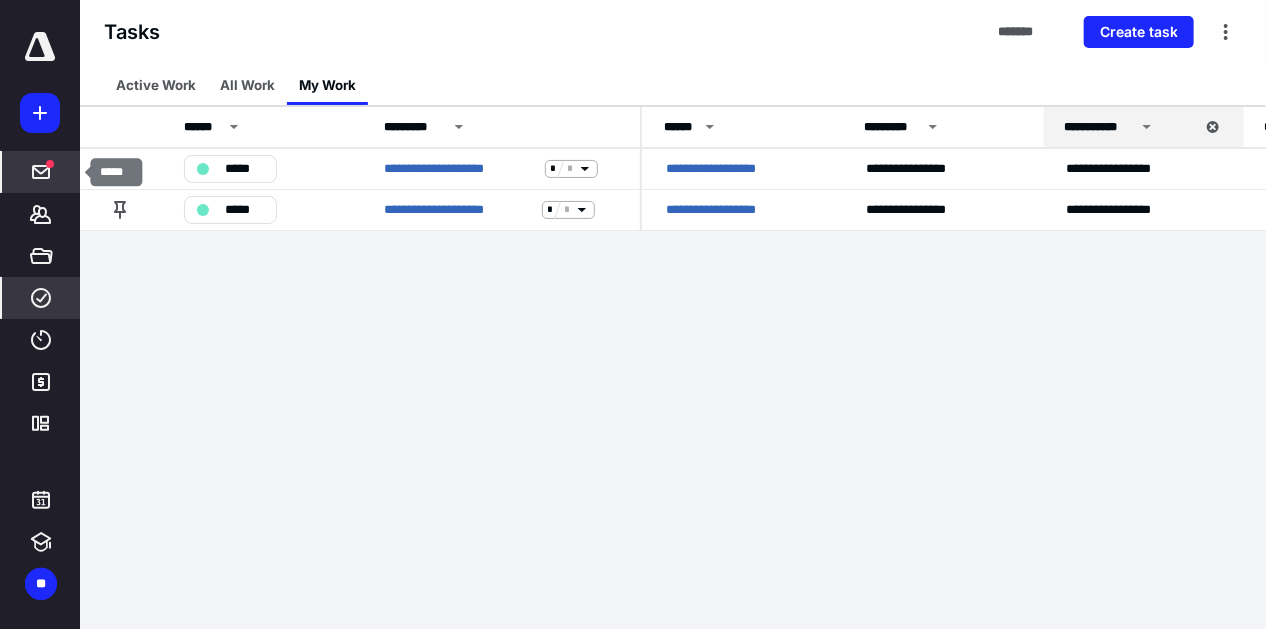 click at bounding box center [50, 164] 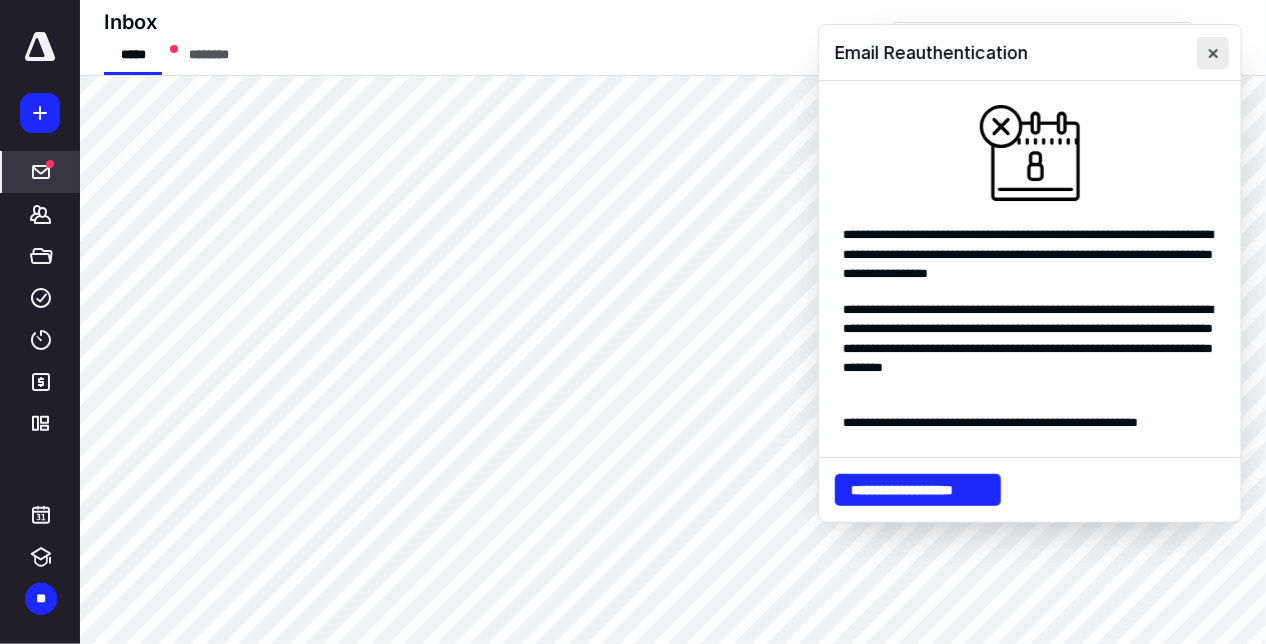 click at bounding box center (1213, 53) 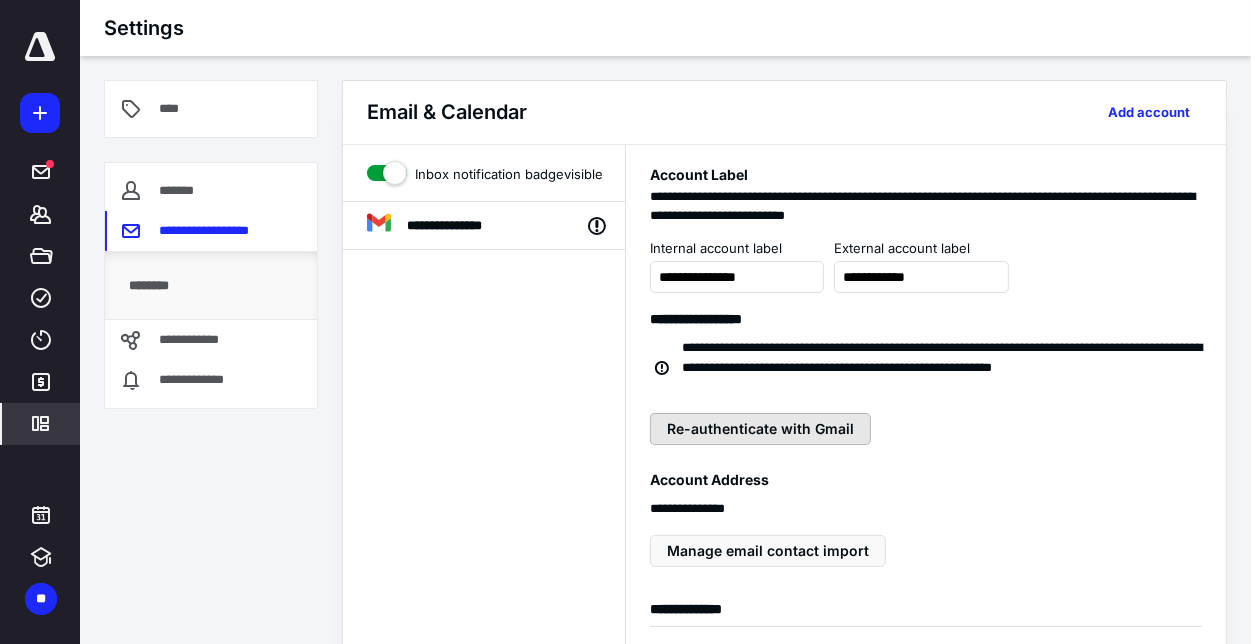 click on "Re-authenticate with Gmail" at bounding box center [760, 429] 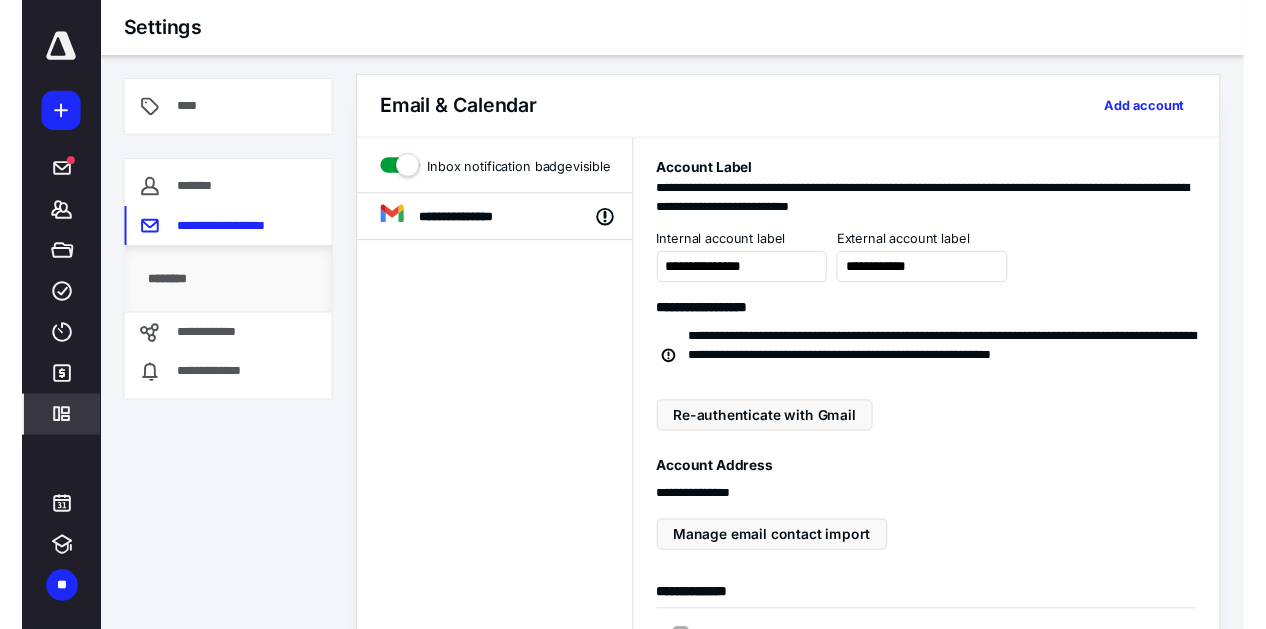 scroll, scrollTop: 0, scrollLeft: 0, axis: both 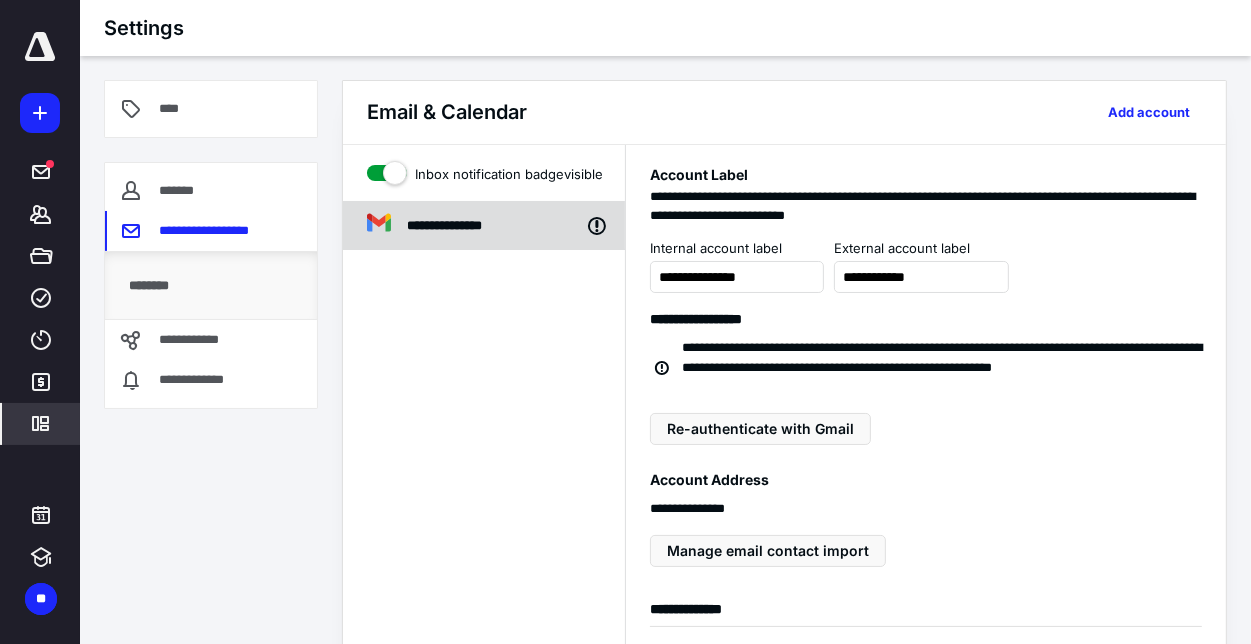 click on "**********" at bounding box center (464, 226) 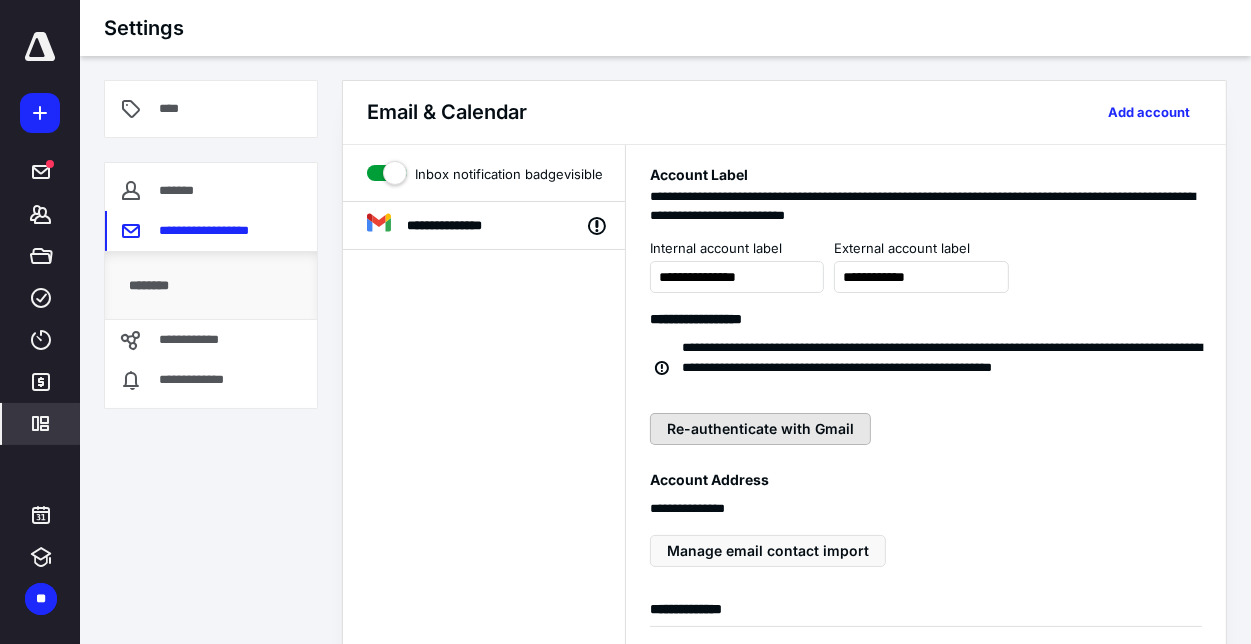 click on "Re-authenticate with Gmail" at bounding box center [760, 429] 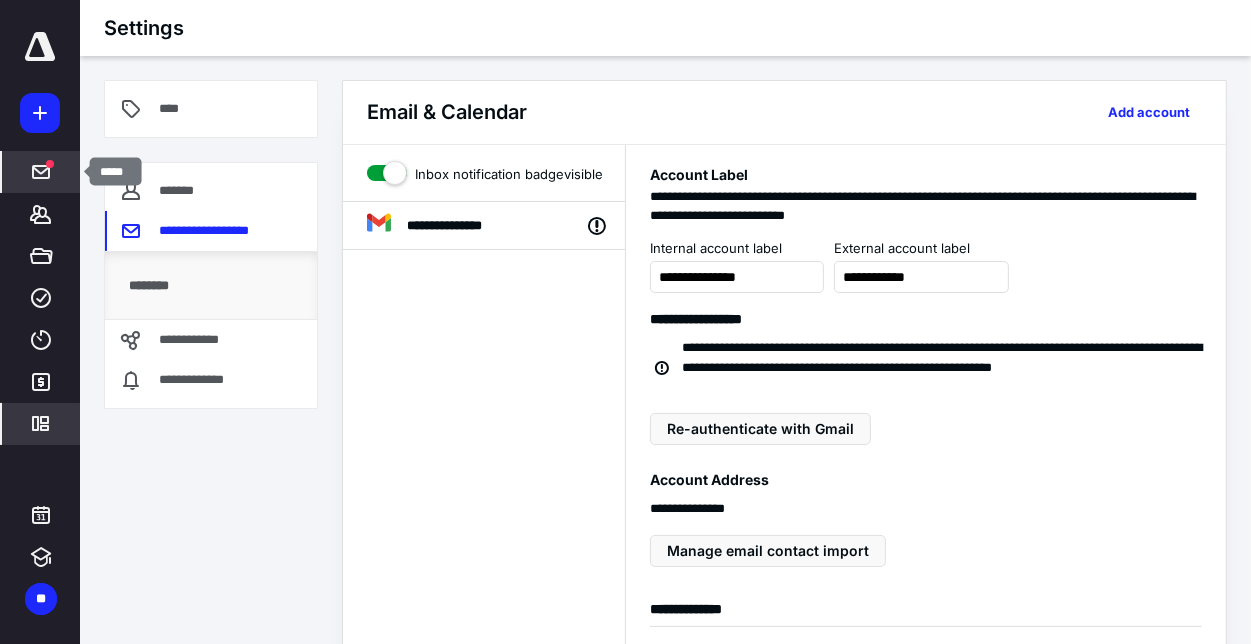click 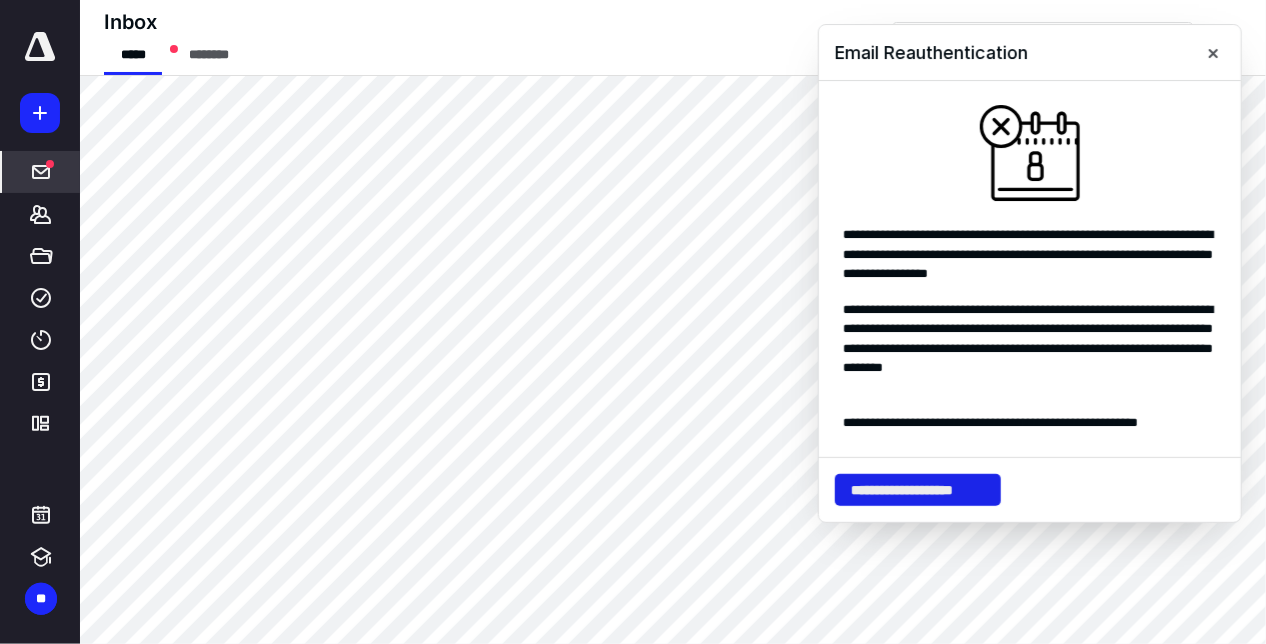 click on "**********" at bounding box center (918, 490) 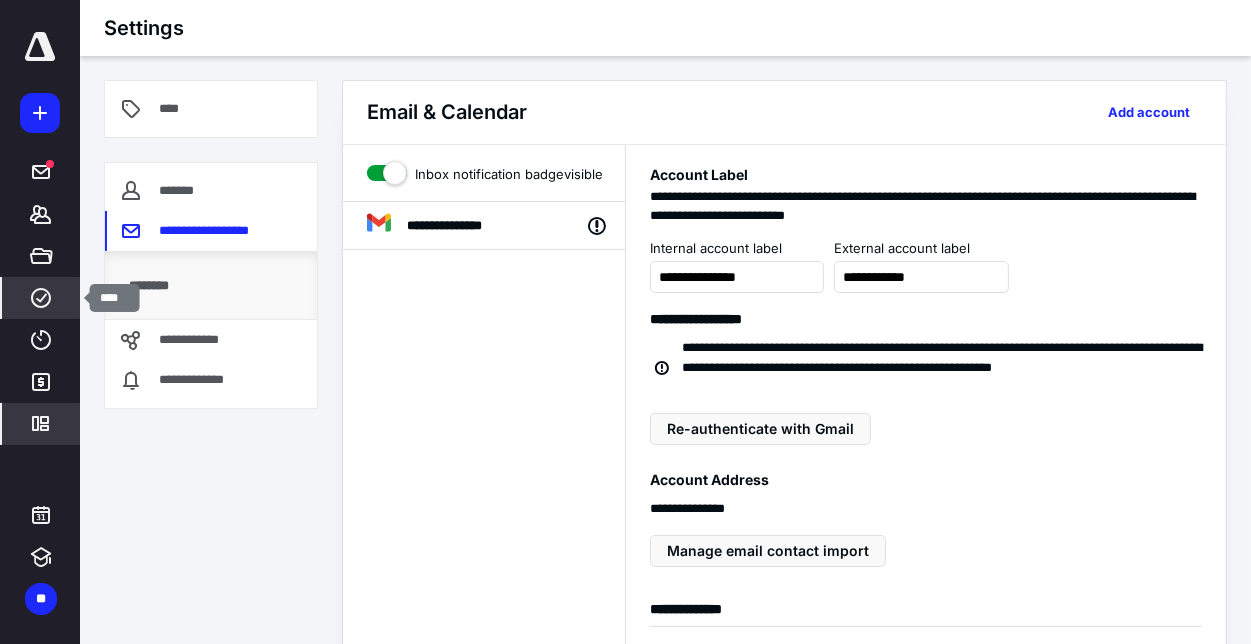 click 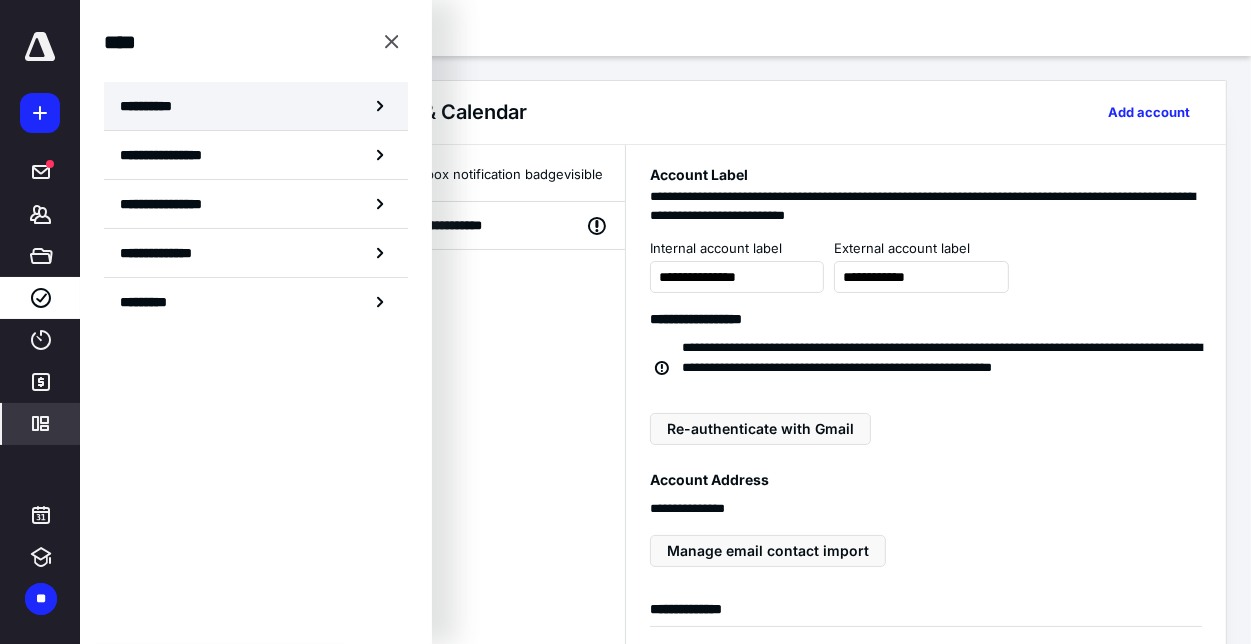 click on "**********" at bounding box center [153, 106] 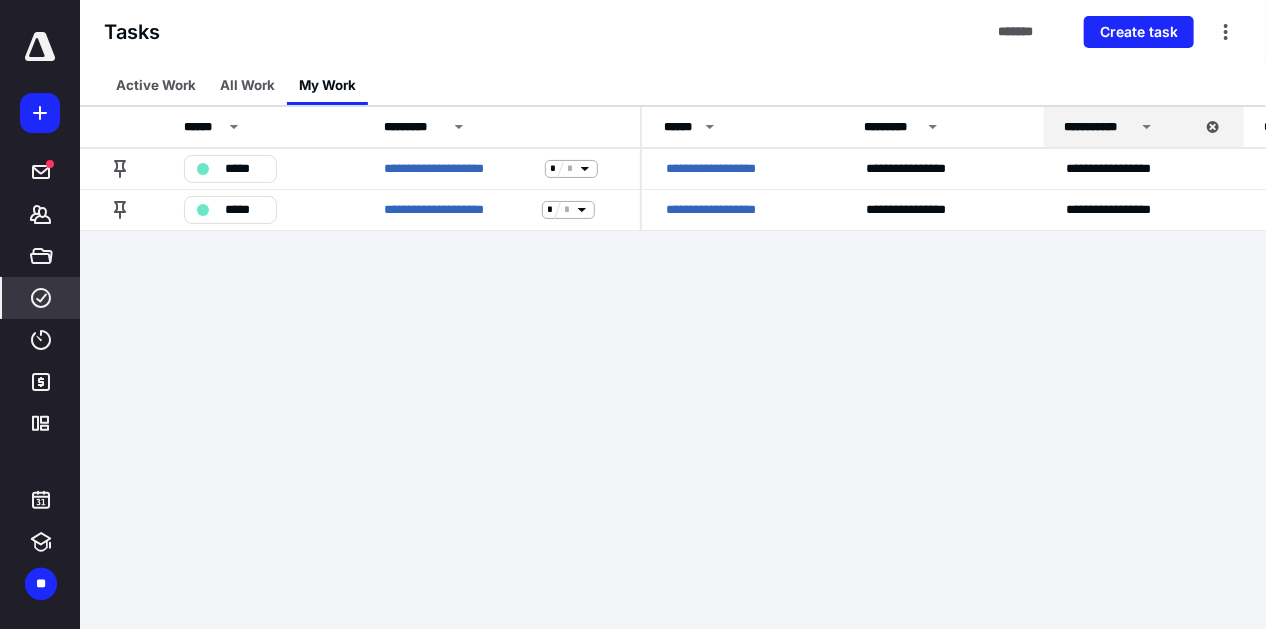 click on "**********" at bounding box center [633, 314] 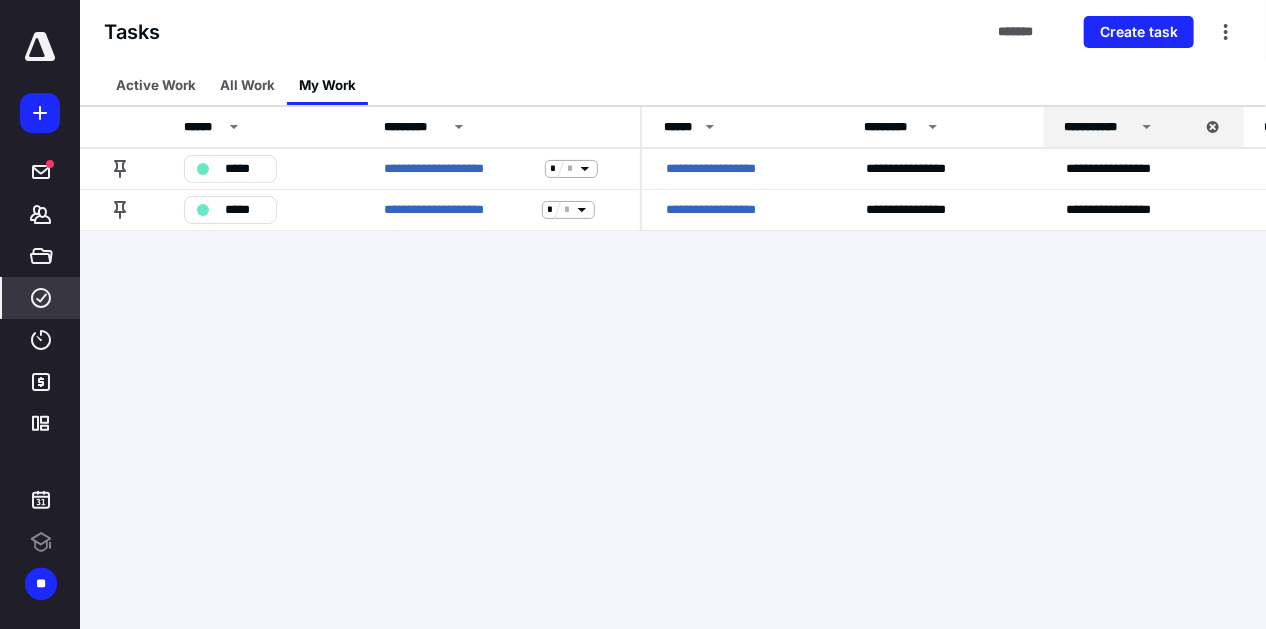scroll, scrollTop: 0, scrollLeft: 0, axis: both 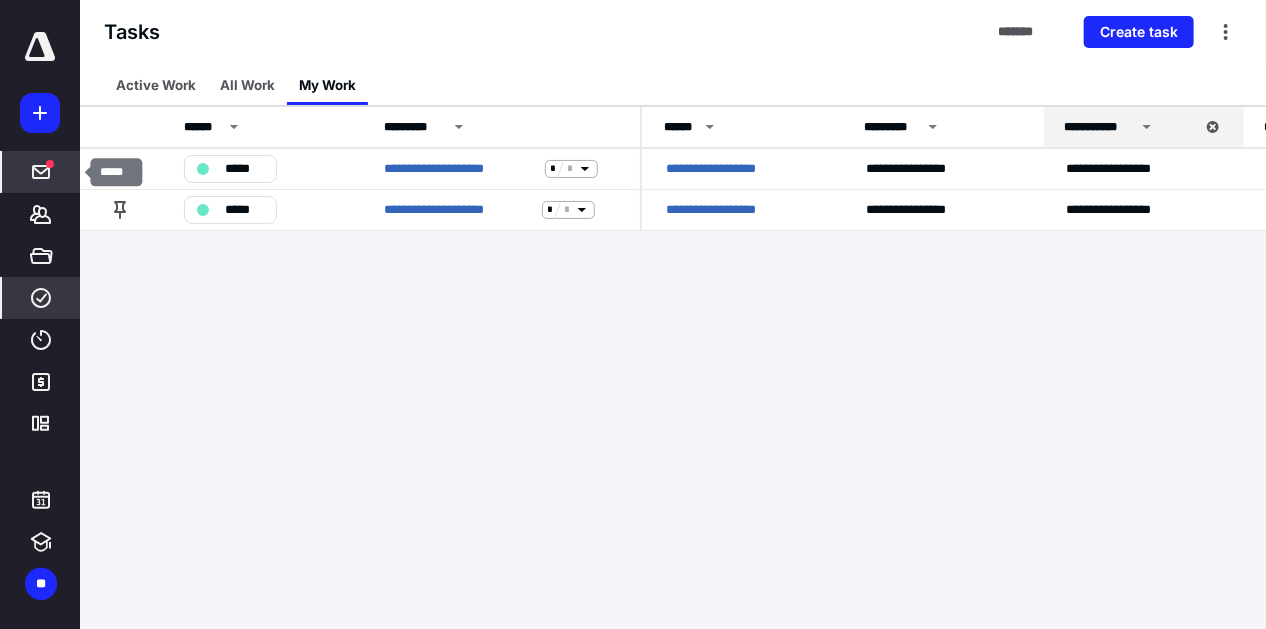 click 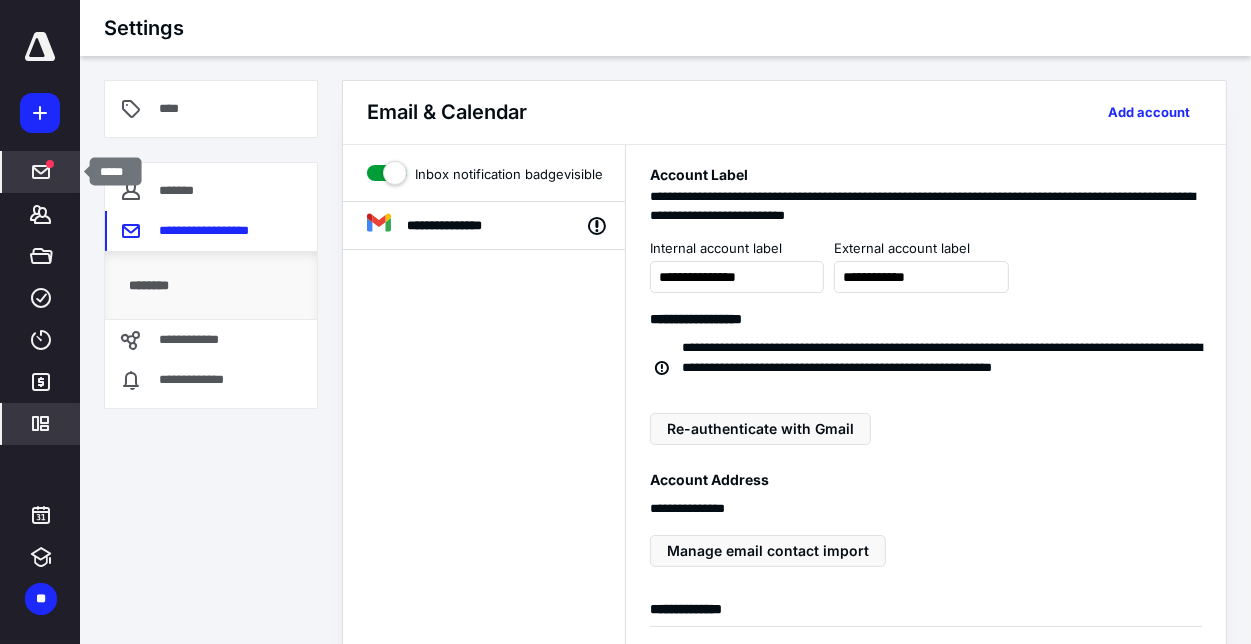 click at bounding box center [50, 164] 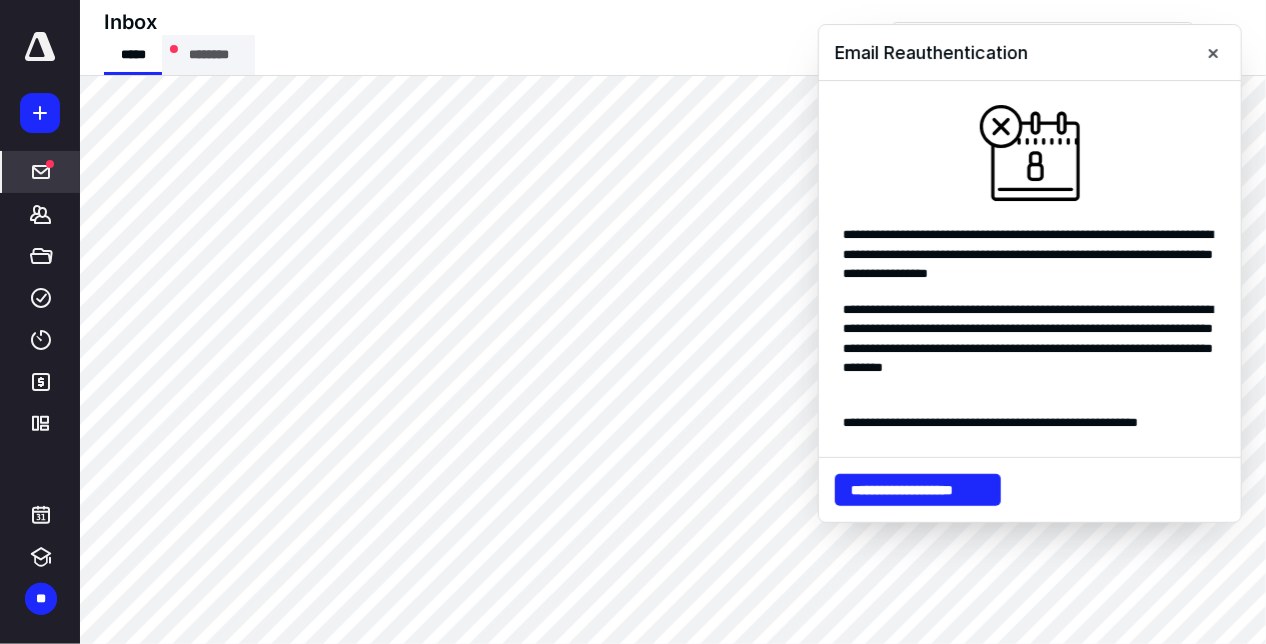 click on "********" at bounding box center (208, 55) 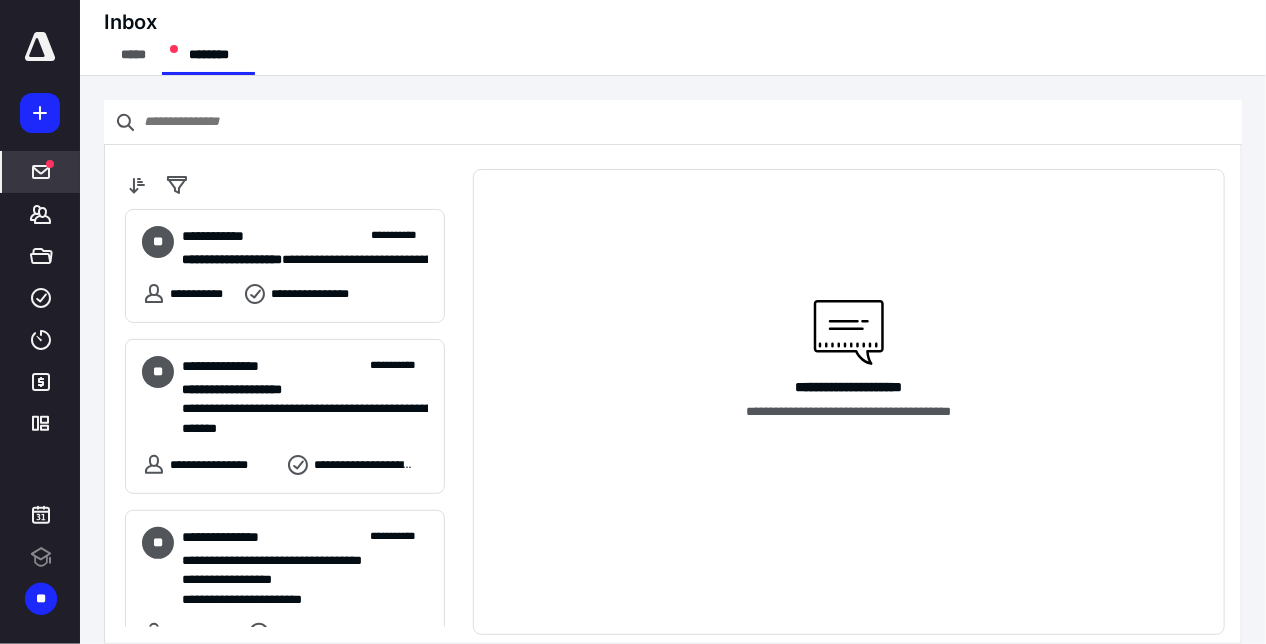 scroll, scrollTop: 0, scrollLeft: 0, axis: both 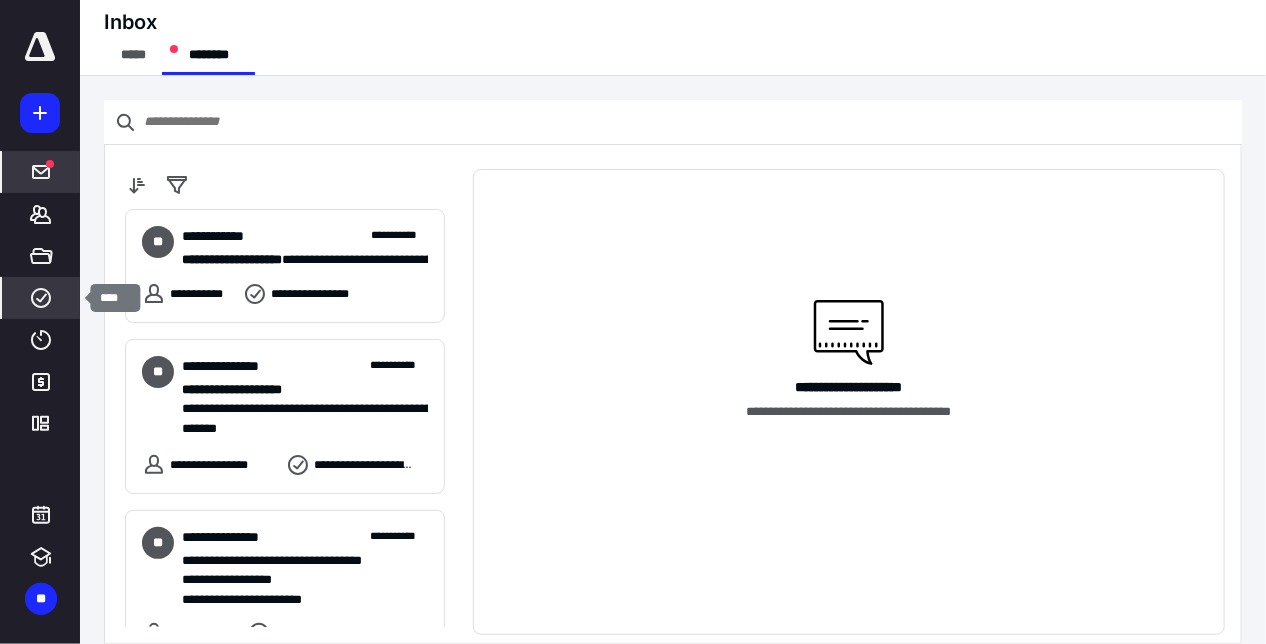click 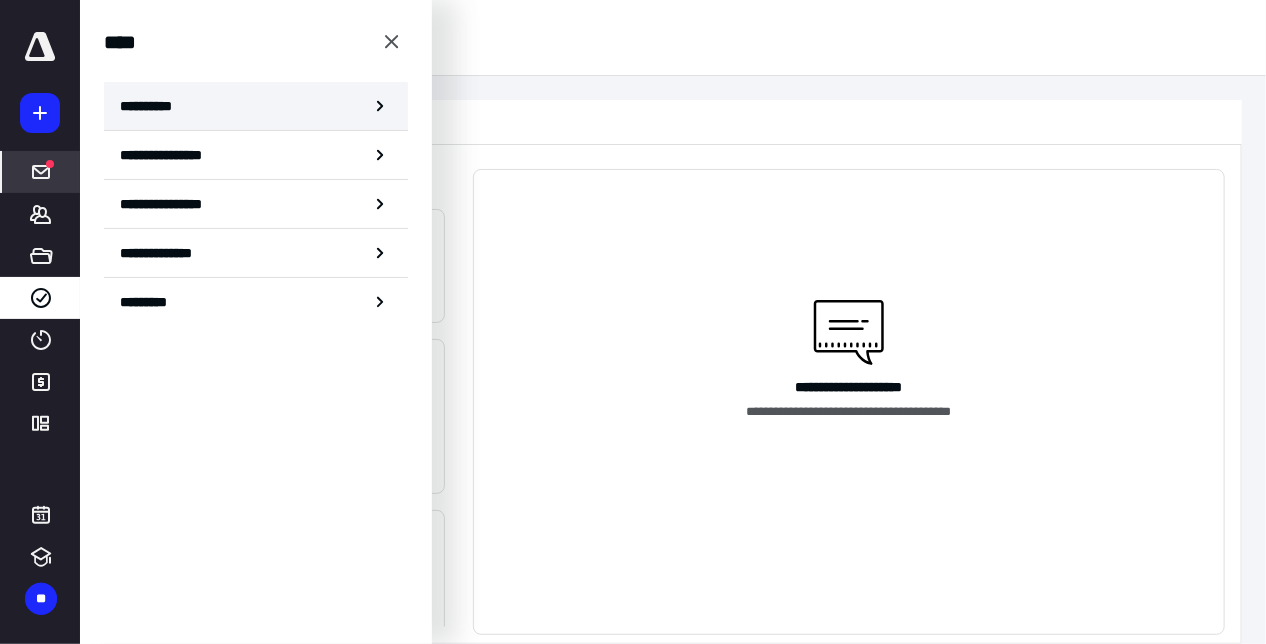click on "**********" at bounding box center (153, 106) 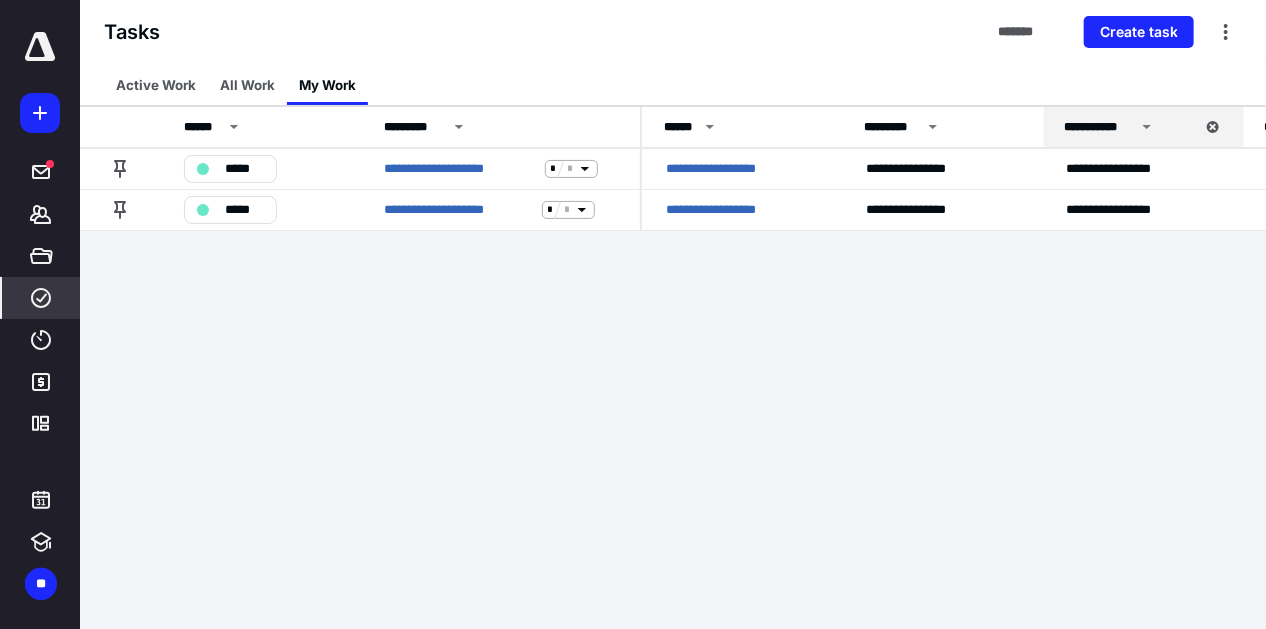 click on "Tasks ******* Create task" at bounding box center (673, 32) 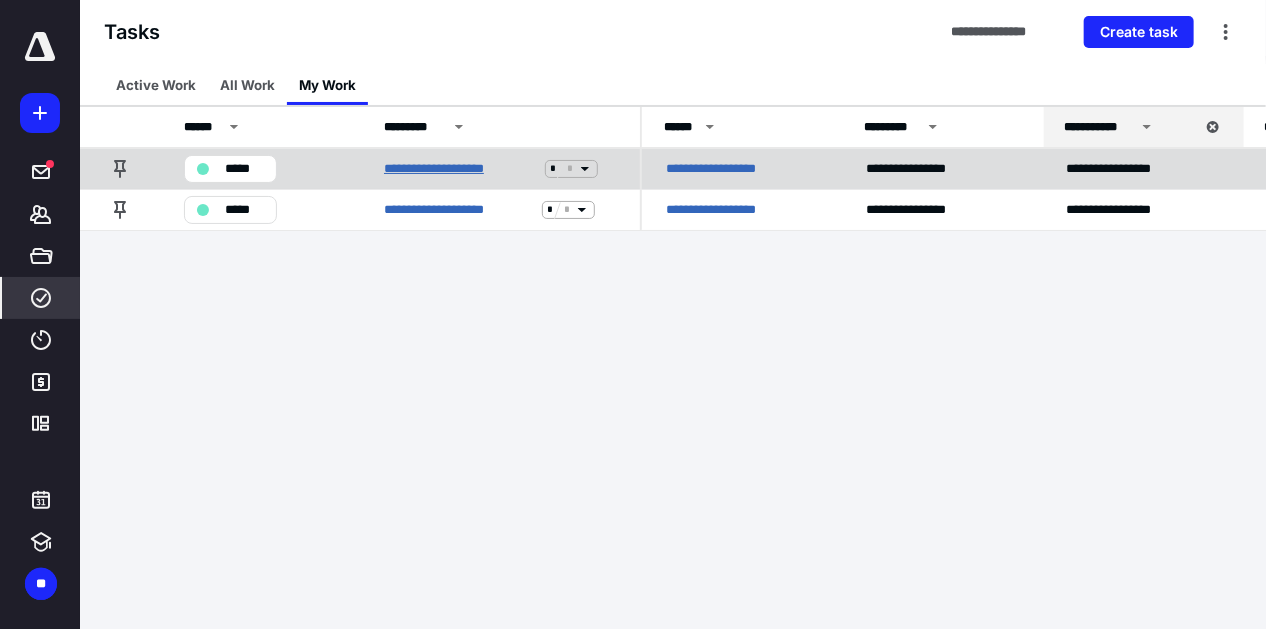 click on "**********" at bounding box center [460, 169] 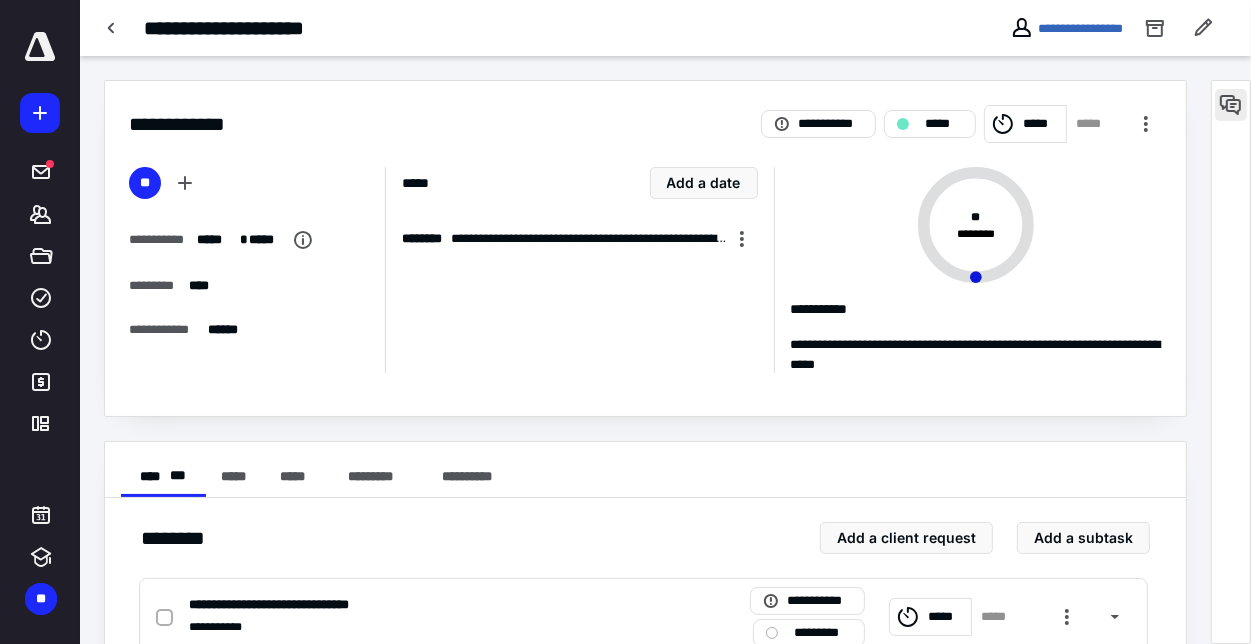 click at bounding box center [1231, 105] 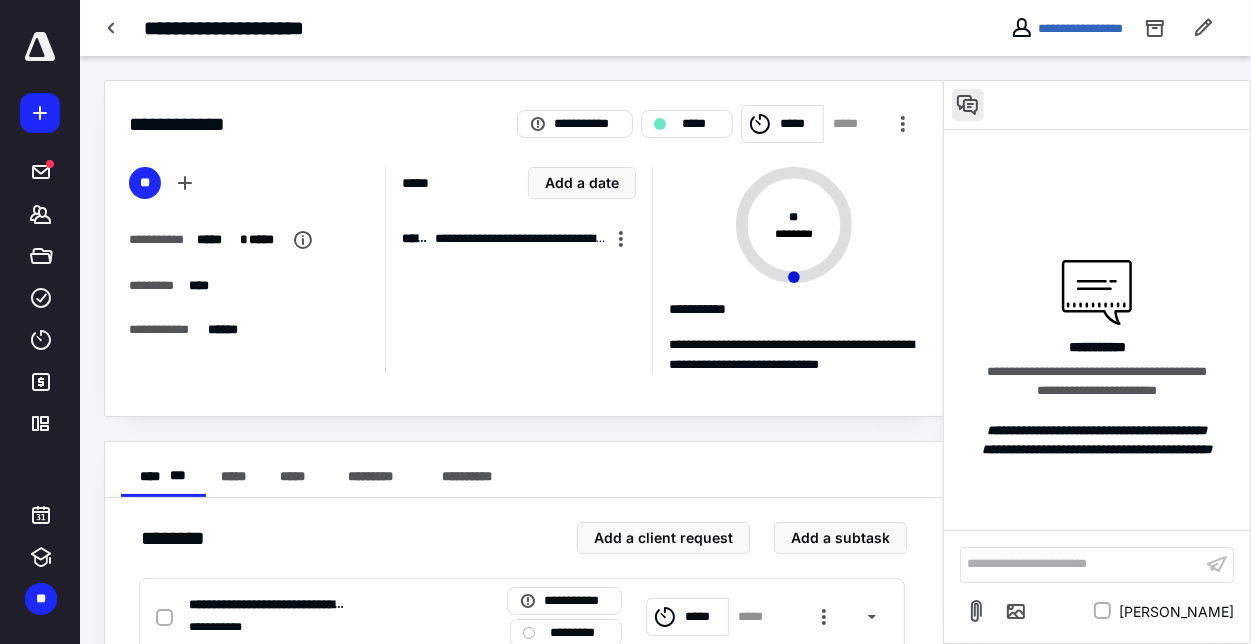 click at bounding box center (968, 105) 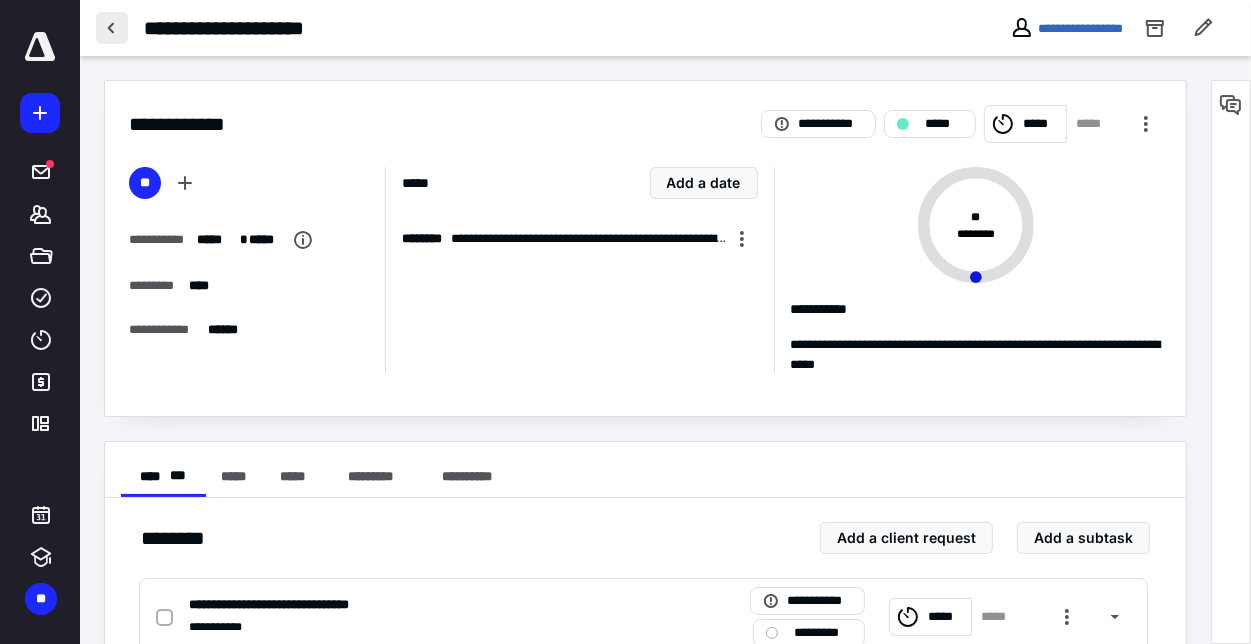 click at bounding box center (112, 28) 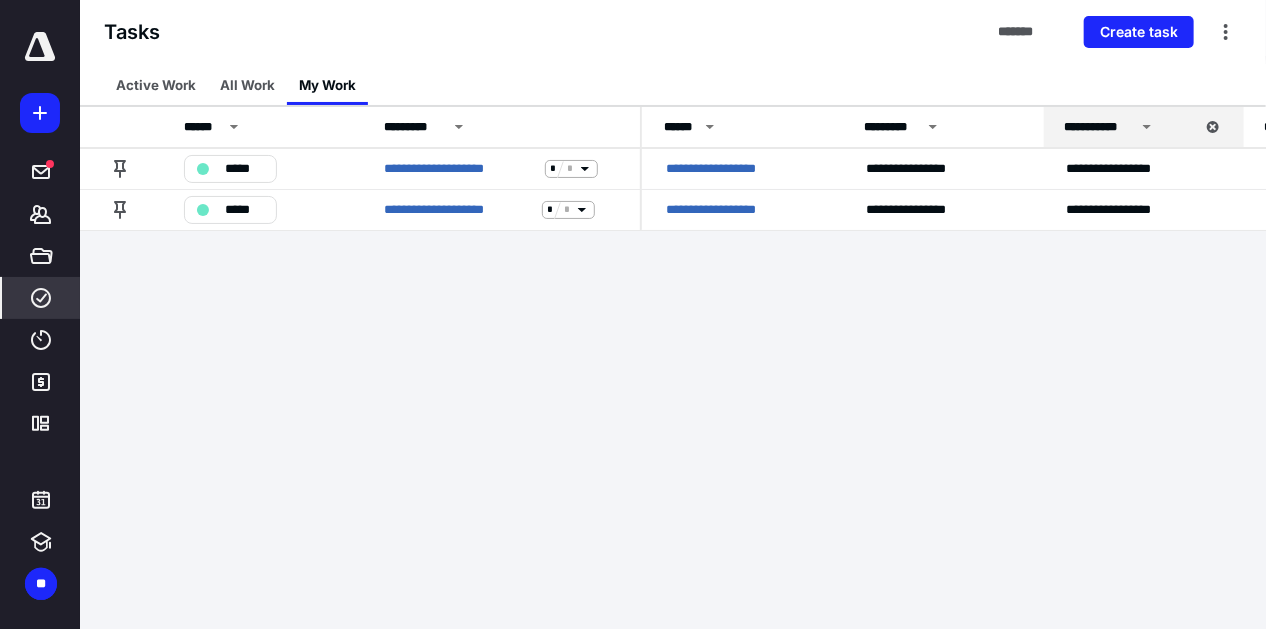 click on "Active Work All Work My Work" at bounding box center (673, 85) 